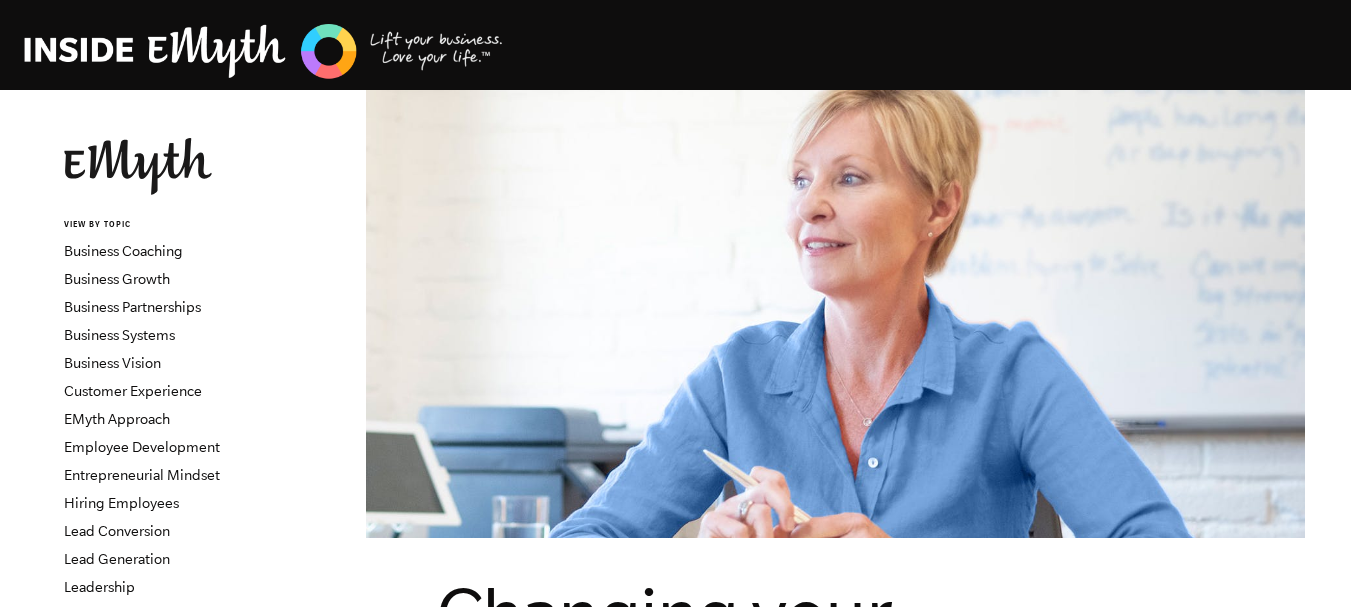 scroll, scrollTop: 1400, scrollLeft: 0, axis: vertical 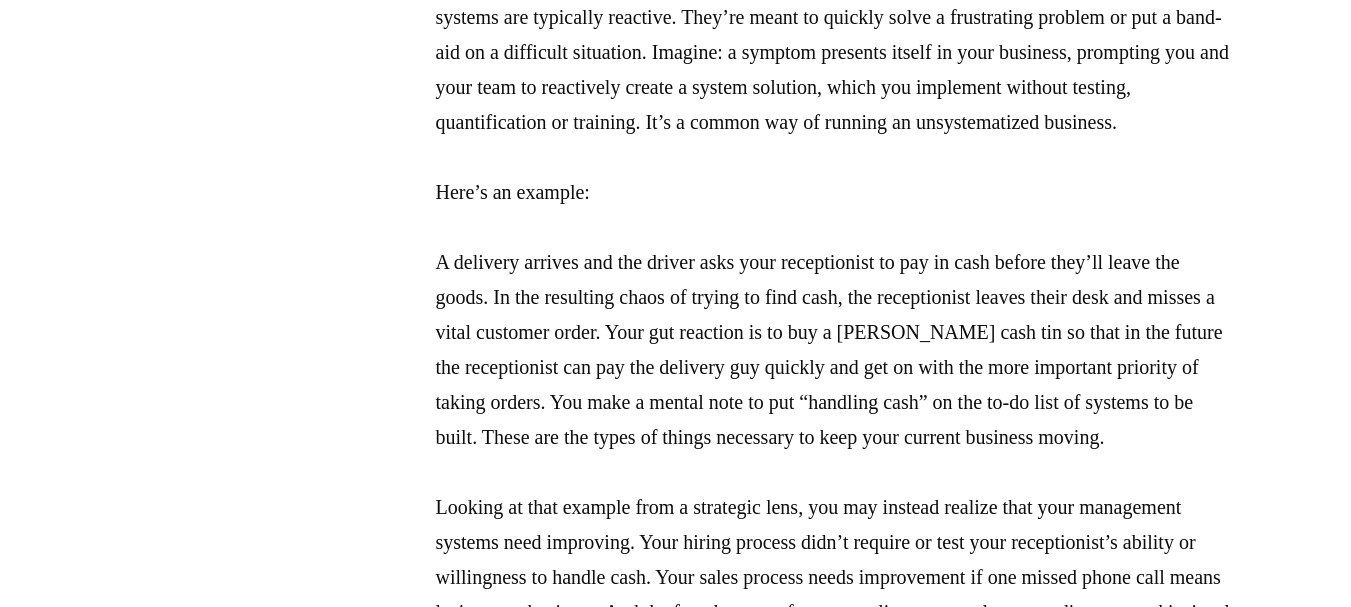 click on "Most businesses already use systems—some consciously, and some simply out of habit. But their systems are typically reactive. They’re meant to quickly solve a frustrating problem or put a band-aid on a difficult situation. Imagine: a symptom presents itself in your business, prompting you and your team to reactively create a system solution, which you implement without testing, quantification or training. It’s a common way of running an unsystematized business. Here’s an example: Looking at that example from a strategic lens, you may instead realize that your management systems need improving. Your hiring process didn’t require or test your receptionist’s ability or willingness to handle cash. Your sales process needs improvement if one missed phone call means losing new business. And the fact that one of your suppliers removed your credit terms and insisted on cash on delivery indicates you're lacking some essential finance systems." at bounding box center [836, 420] 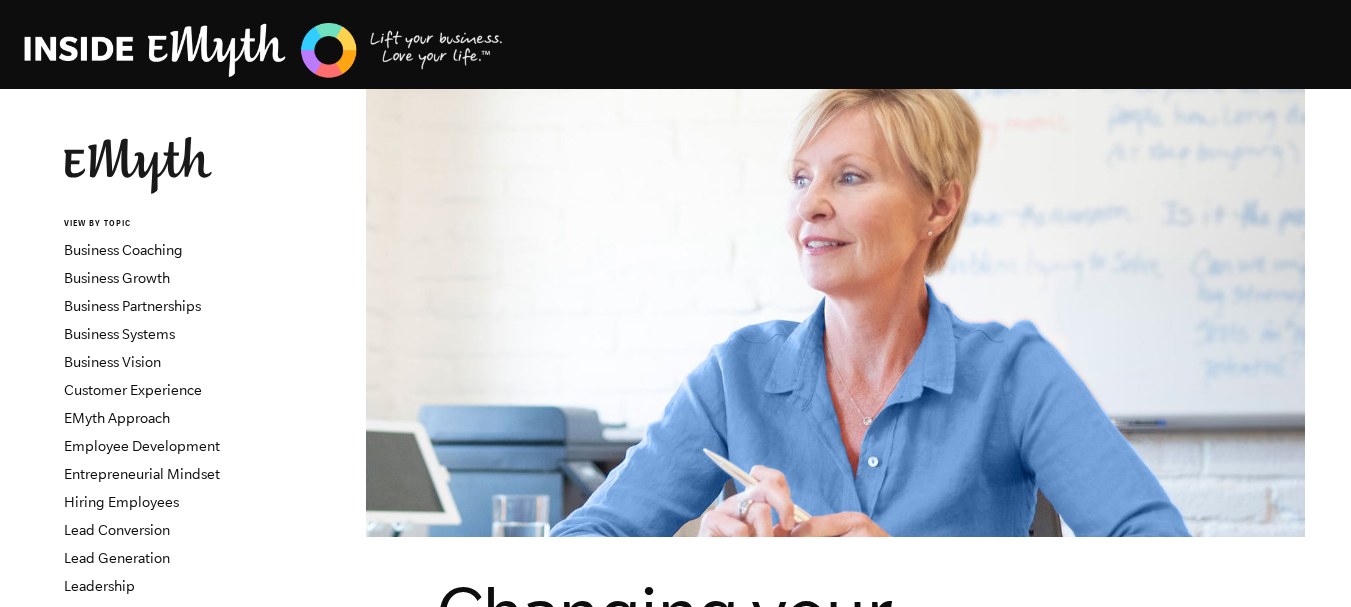 scroll, scrollTop: 0, scrollLeft: 0, axis: both 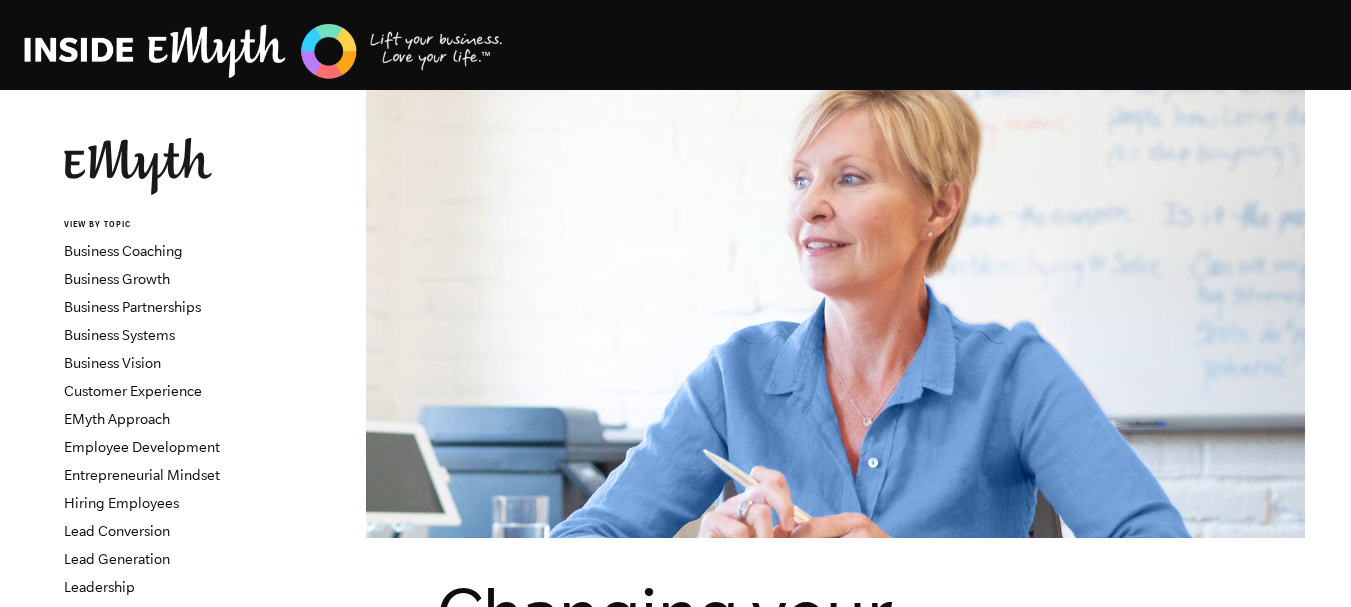 click at bounding box center [835, 314] 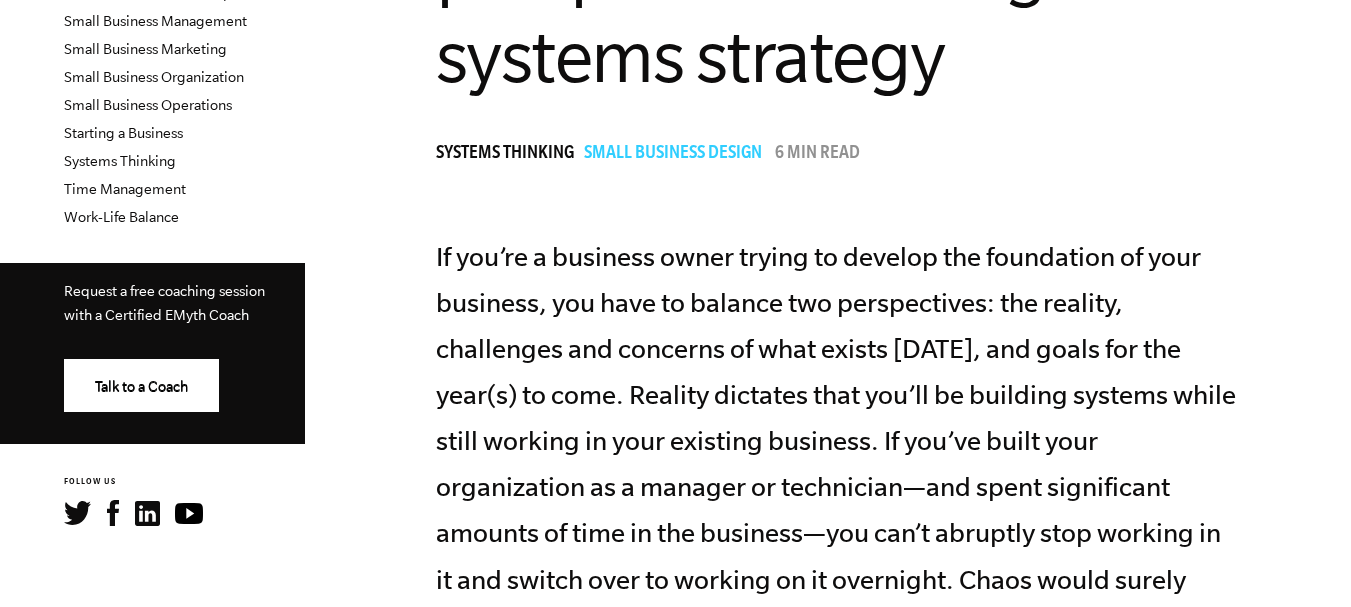 scroll, scrollTop: 800, scrollLeft: 0, axis: vertical 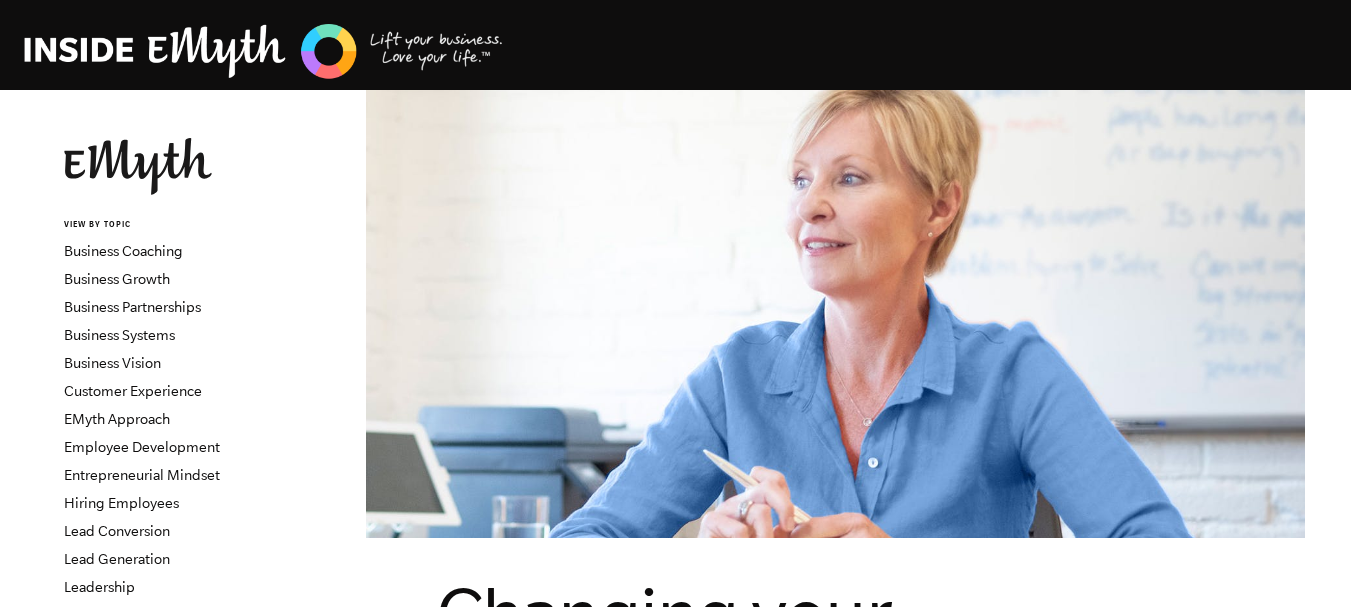 click at bounding box center (835, 314) 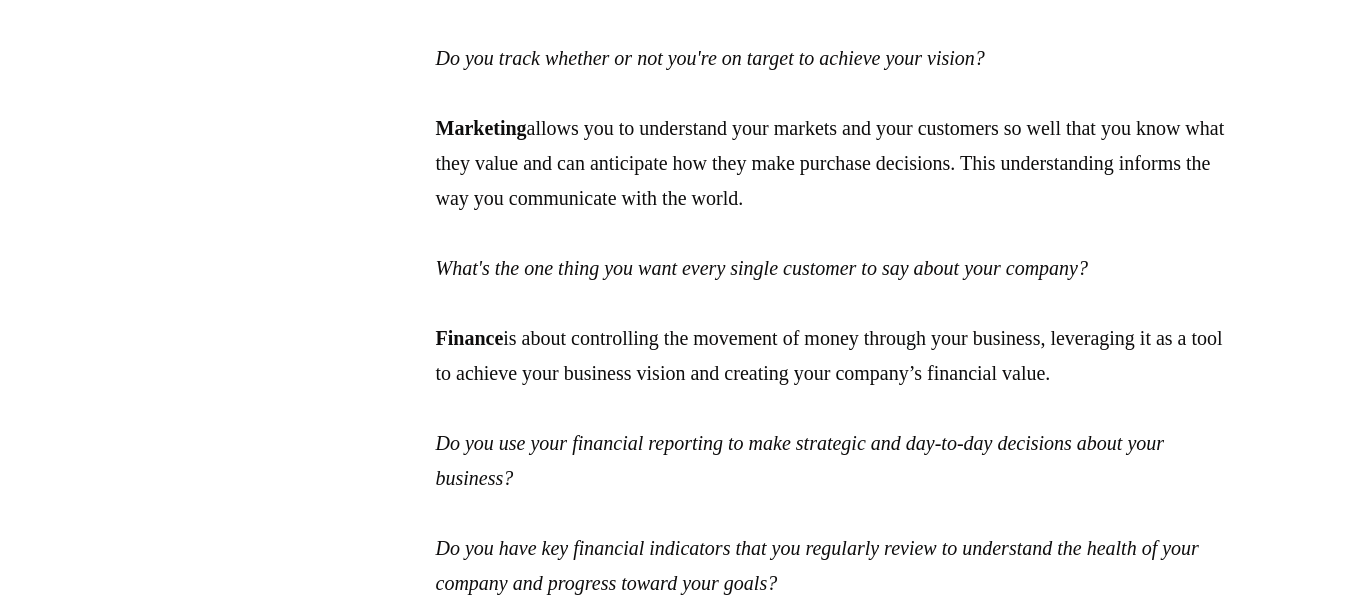 scroll, scrollTop: 5600, scrollLeft: 0, axis: vertical 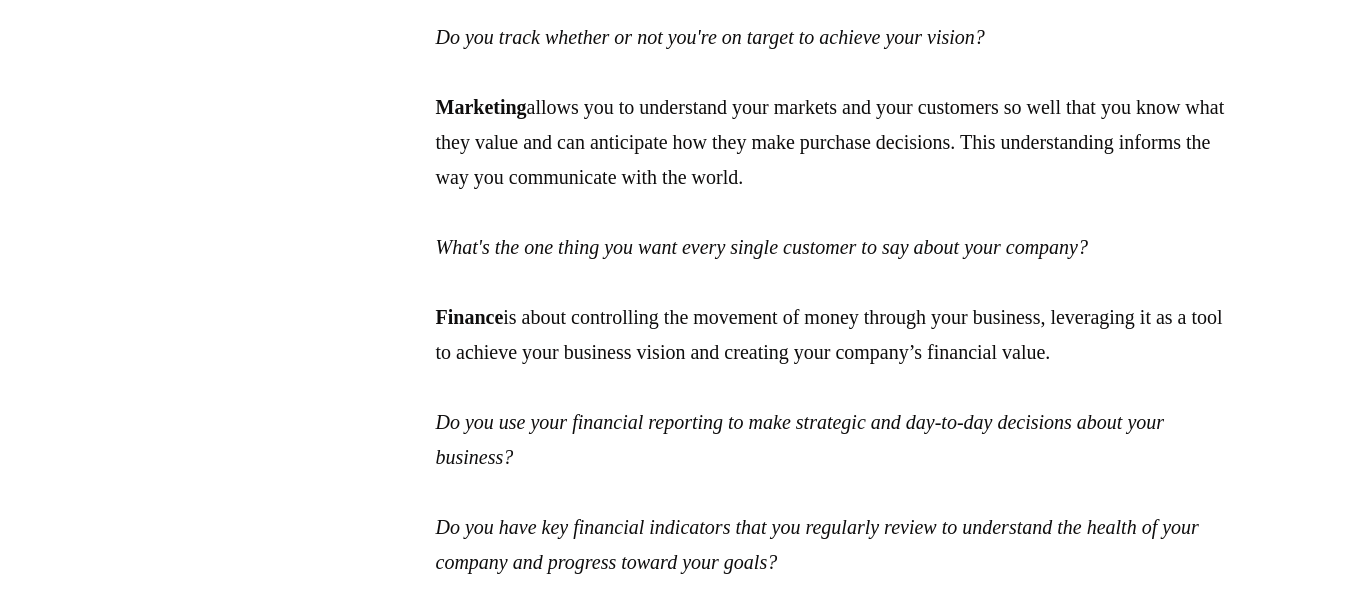 drag, startPoint x: 441, startPoint y: 142, endPoint x: 1184, endPoint y: 166, distance: 743.3875 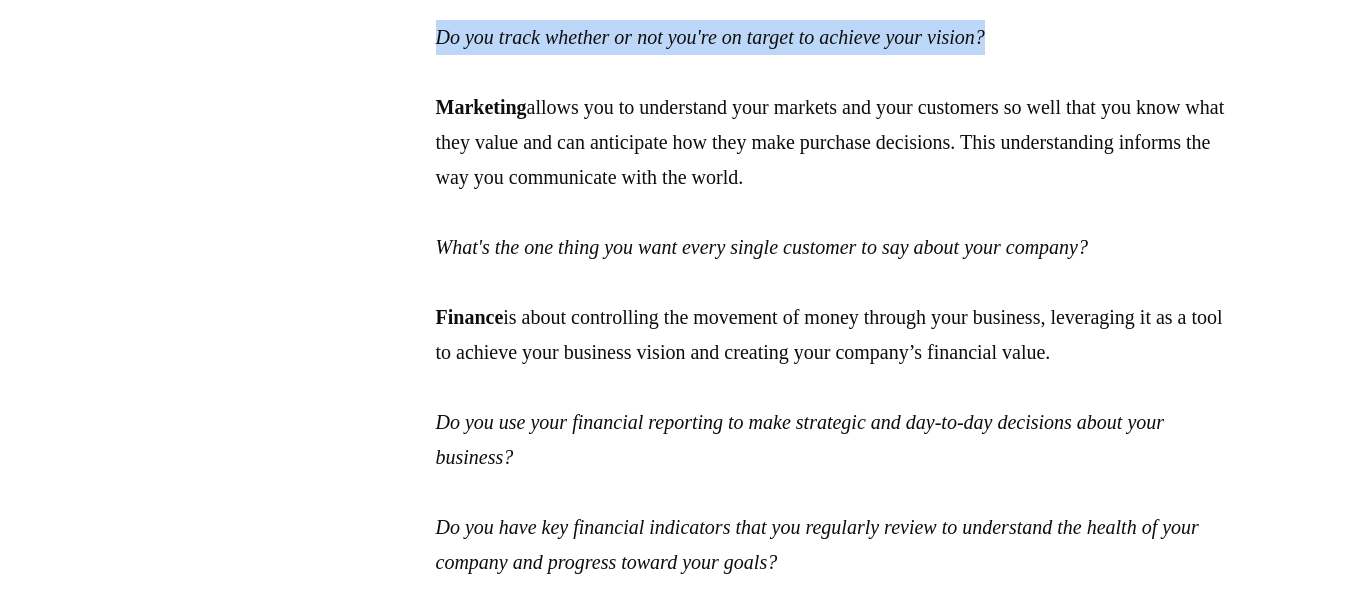 drag, startPoint x: 435, startPoint y: 215, endPoint x: 1069, endPoint y: 213, distance: 634.0032 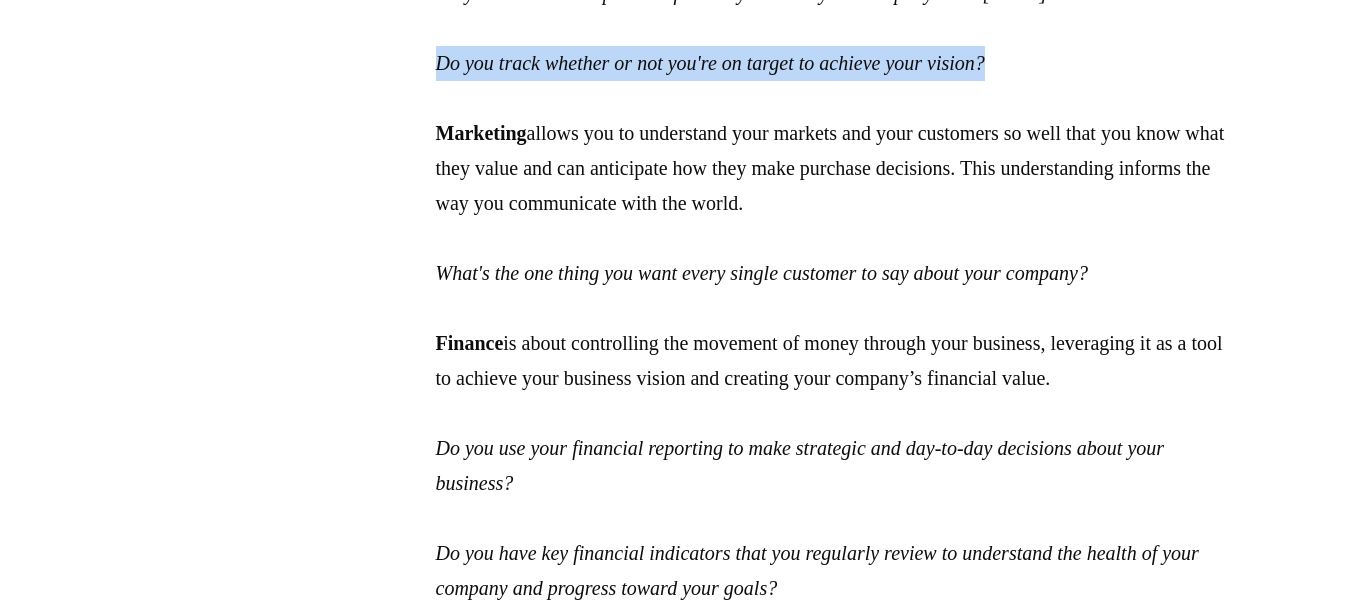 scroll, scrollTop: 5600, scrollLeft: 0, axis: vertical 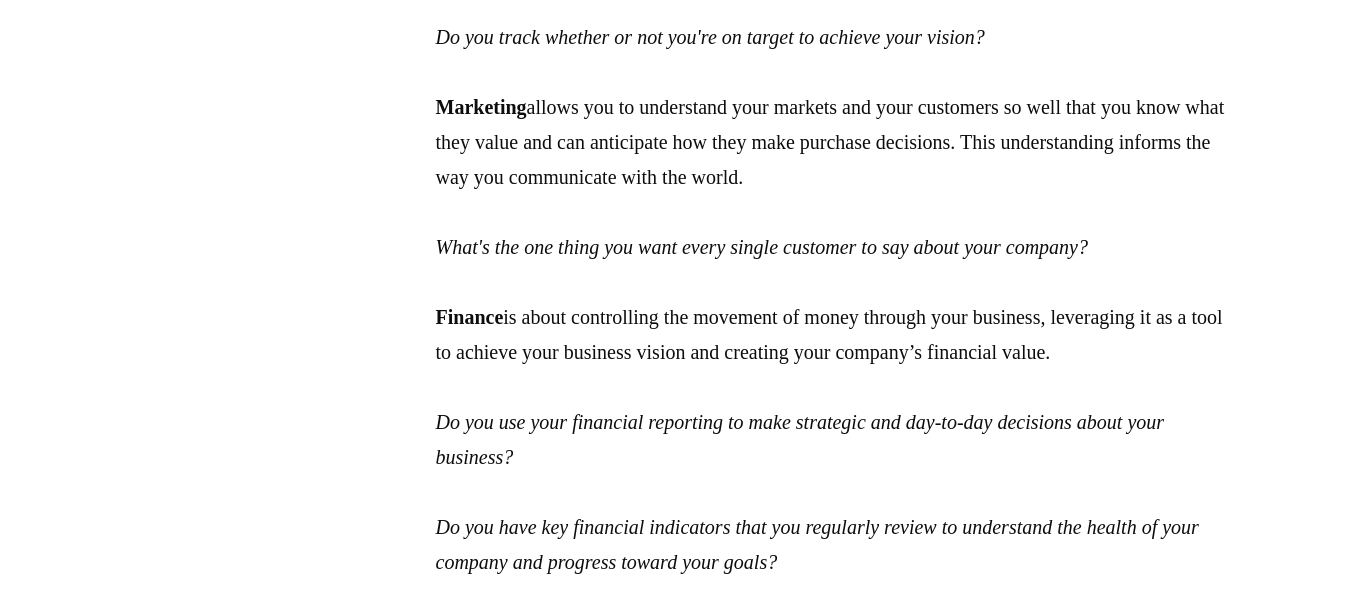 click on "Leadership  is all about learning to recognize the unique qualities your business needs from you as a leader and defining values and a brand promise that will shape every choice you make as a business owner. As the leader of your business, you need to prioritize thinking systemically and building effective systems. Do you know how to lead others to do the work of your business the way you’d do it yourself? Do you have a clear picture of where you'd like your company to be in five years? Do you track whether or not you're on target to achieve your vision? Marketing  allows you to understand your markets and your customers so well that you know what they value and can anticipate how they make purchase decisions. This understanding informs the way you communicate with the world. What's the one thing you want every single customer to say about your company? Finance Do you use your financial reporting to make strategic and day-to-day decisions about your business? Management  Customer Fulfillment Lead Conversion" at bounding box center [836, 807] 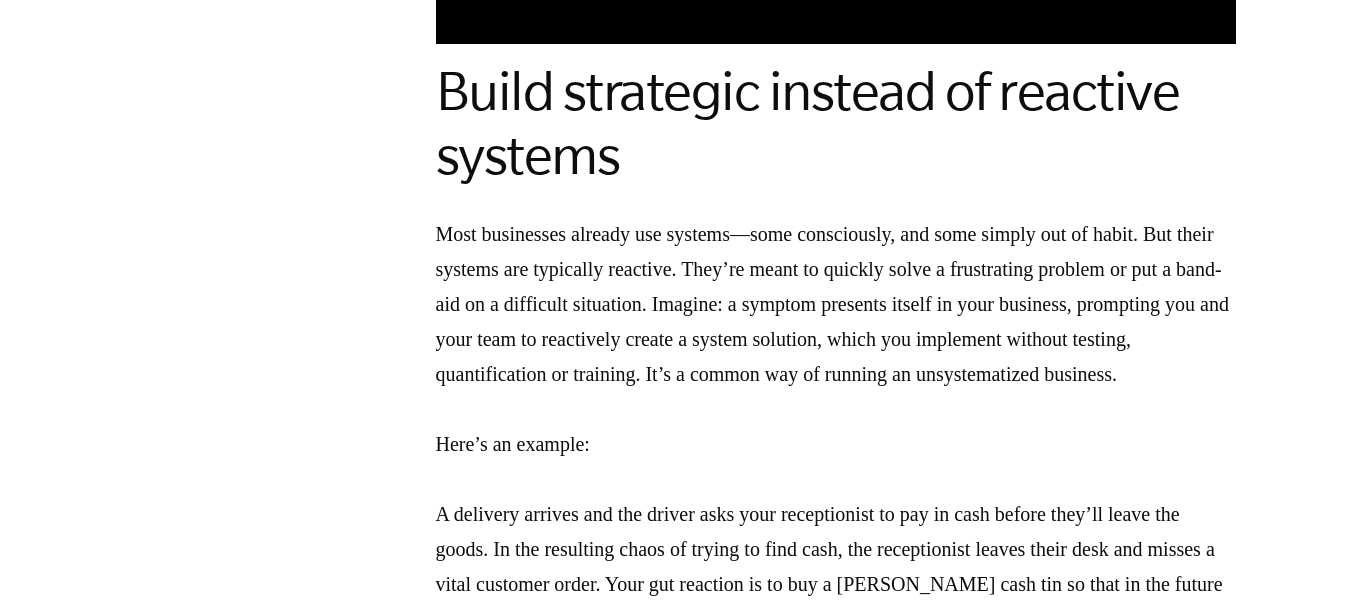scroll, scrollTop: 3200, scrollLeft: 0, axis: vertical 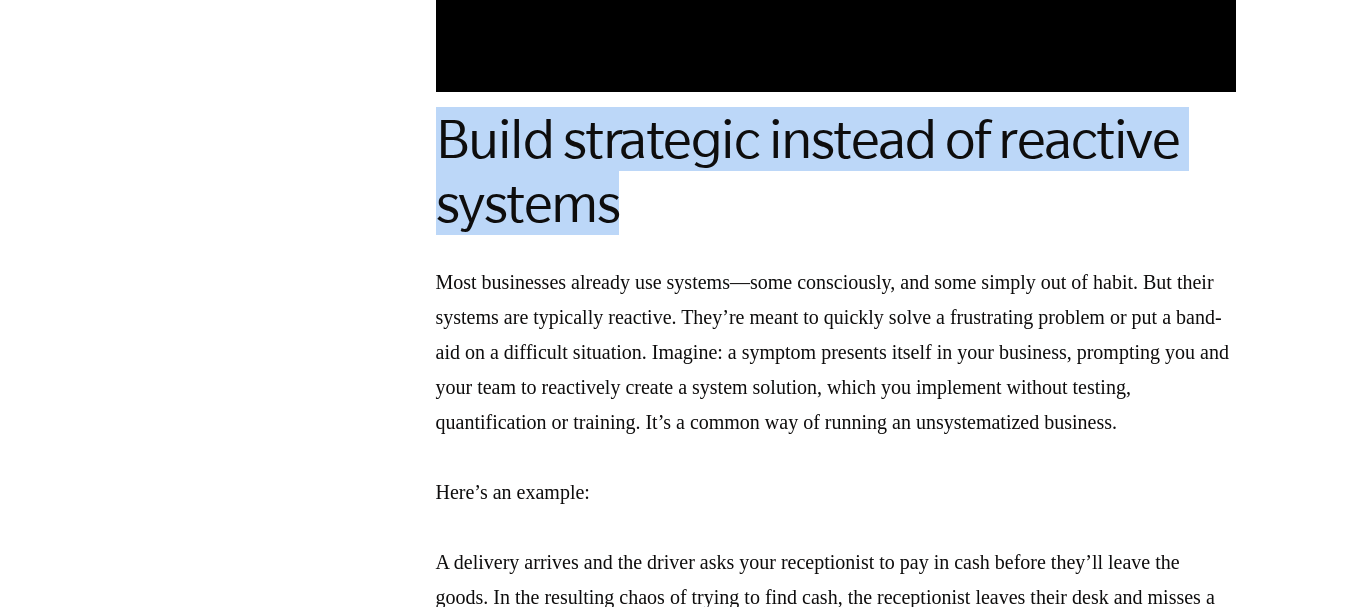 drag, startPoint x: 436, startPoint y: 137, endPoint x: 619, endPoint y: 195, distance: 191.97136 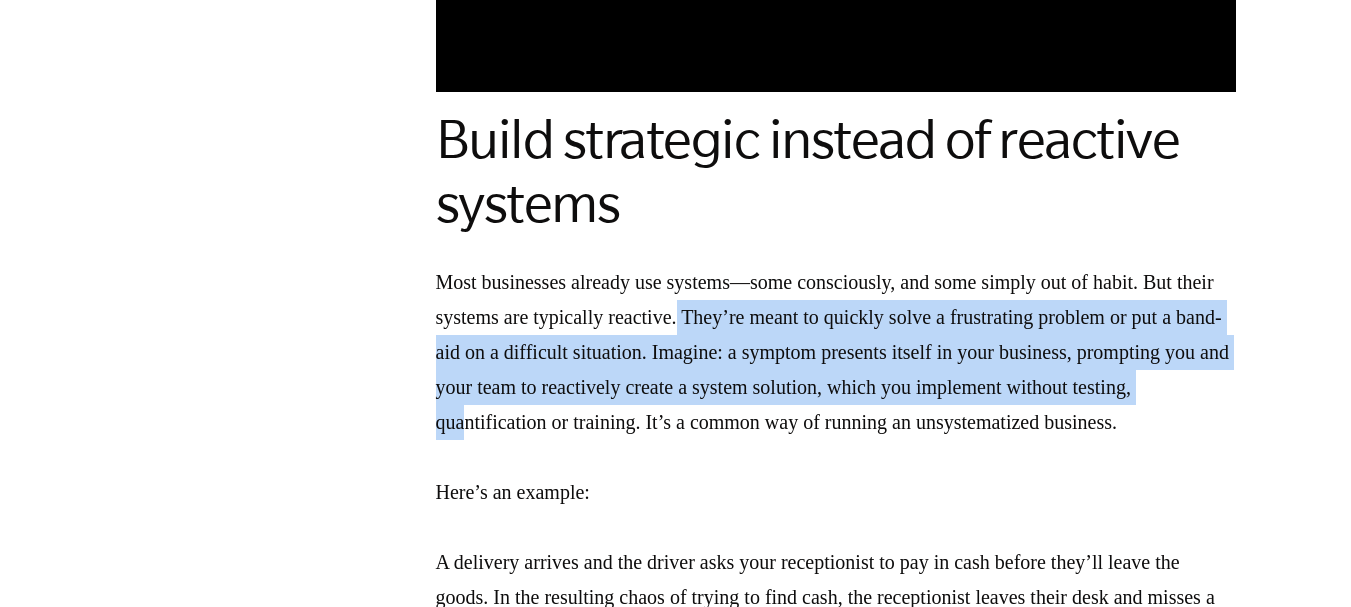 drag, startPoint x: 779, startPoint y: 311, endPoint x: 754, endPoint y: 418, distance: 109.88175 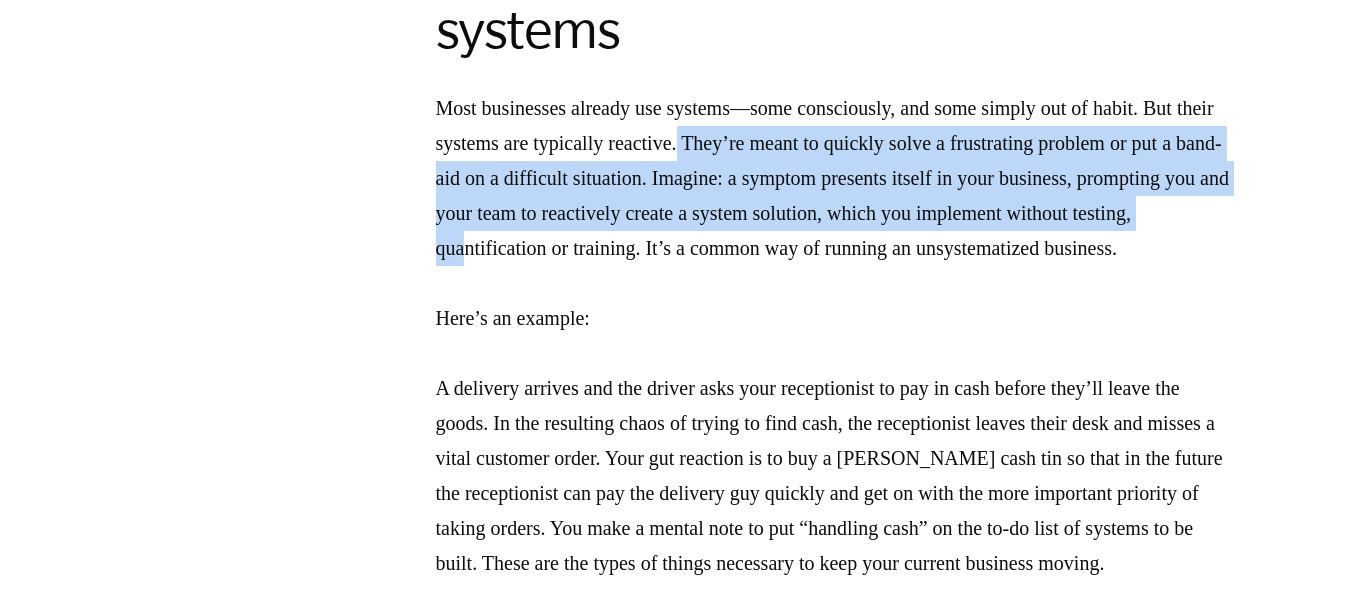 scroll, scrollTop: 3400, scrollLeft: 0, axis: vertical 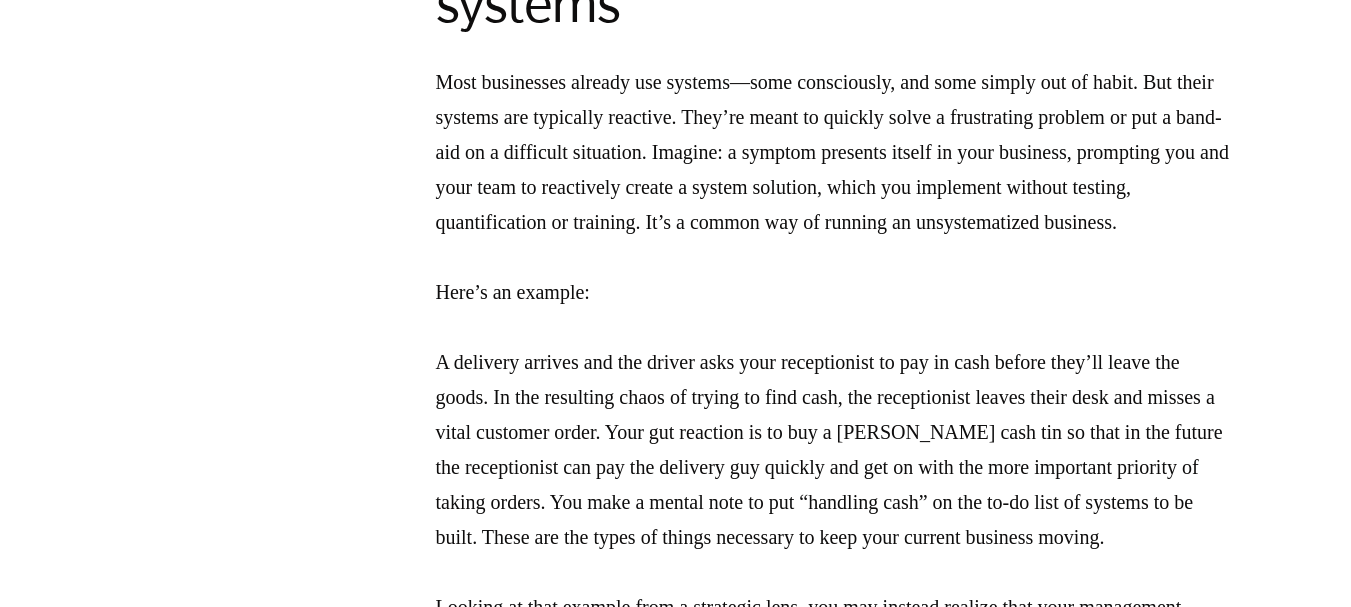 click on "Most businesses already use systems—some consciously, and some simply out of habit. But their systems are typically reactive. They’re meant to quickly solve a frustrating problem or put a band-aid on a difficult situation. Imagine: a symptom presents itself in your business, prompting you and your team to reactively create a system solution, which you implement without testing, quantification or training. It’s a common way of running an unsystematized business. Here’s an example: Looking at that example from a strategic lens, you may instead realize that your management systems need improving. Your hiring process didn’t require or test your receptionist’s ability or willingness to handle cash. Your sales process needs improvement if one missed phone call means losing new business. And the fact that one of your suppliers removed your credit terms and insisted on cash on delivery indicates you're lacking some essential finance systems." at bounding box center [836, 520] 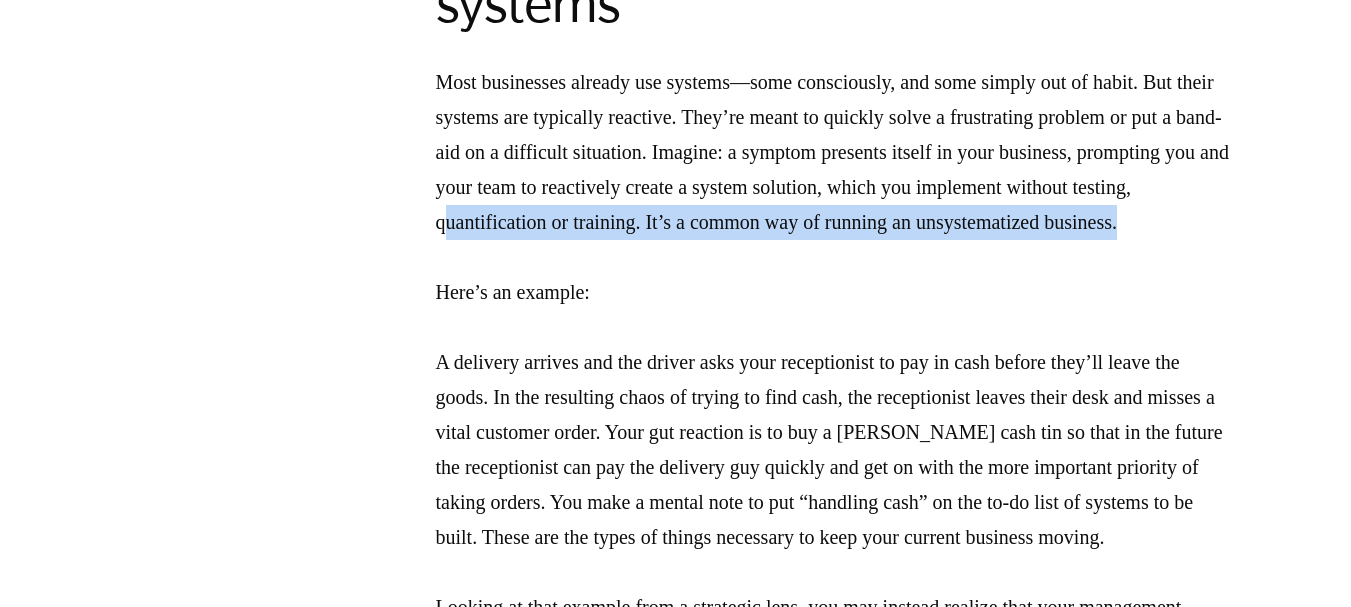 drag, startPoint x: 723, startPoint y: 221, endPoint x: 903, endPoint y: 256, distance: 183.37122 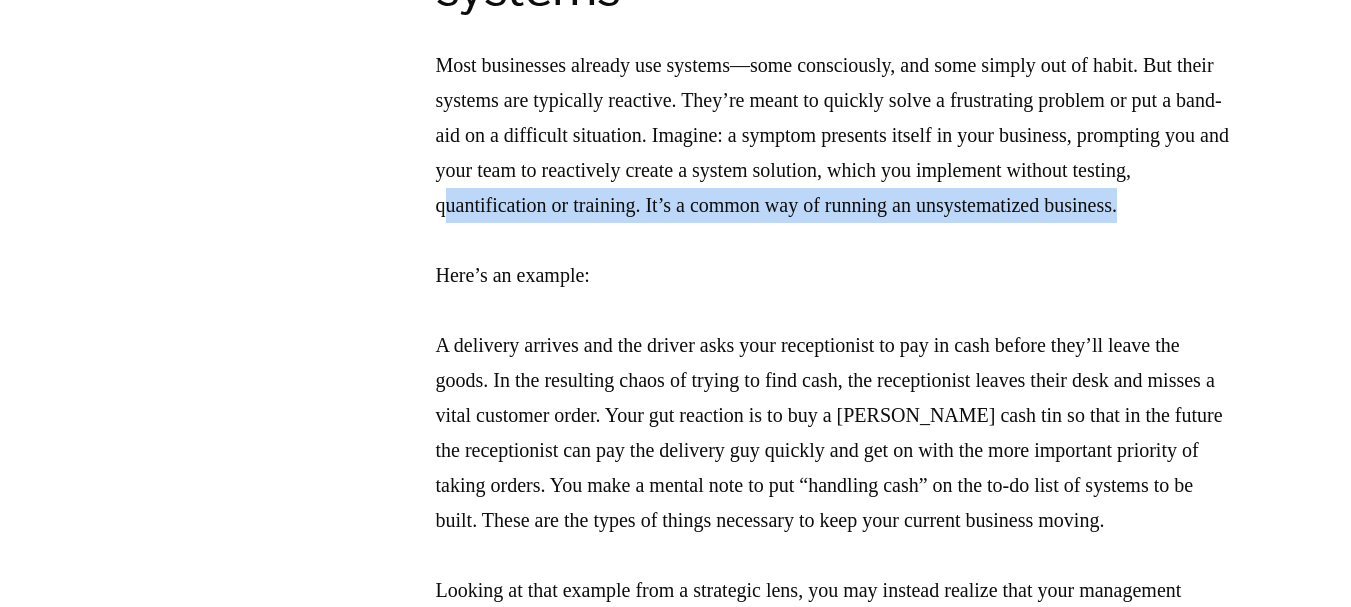 scroll, scrollTop: 3300, scrollLeft: 0, axis: vertical 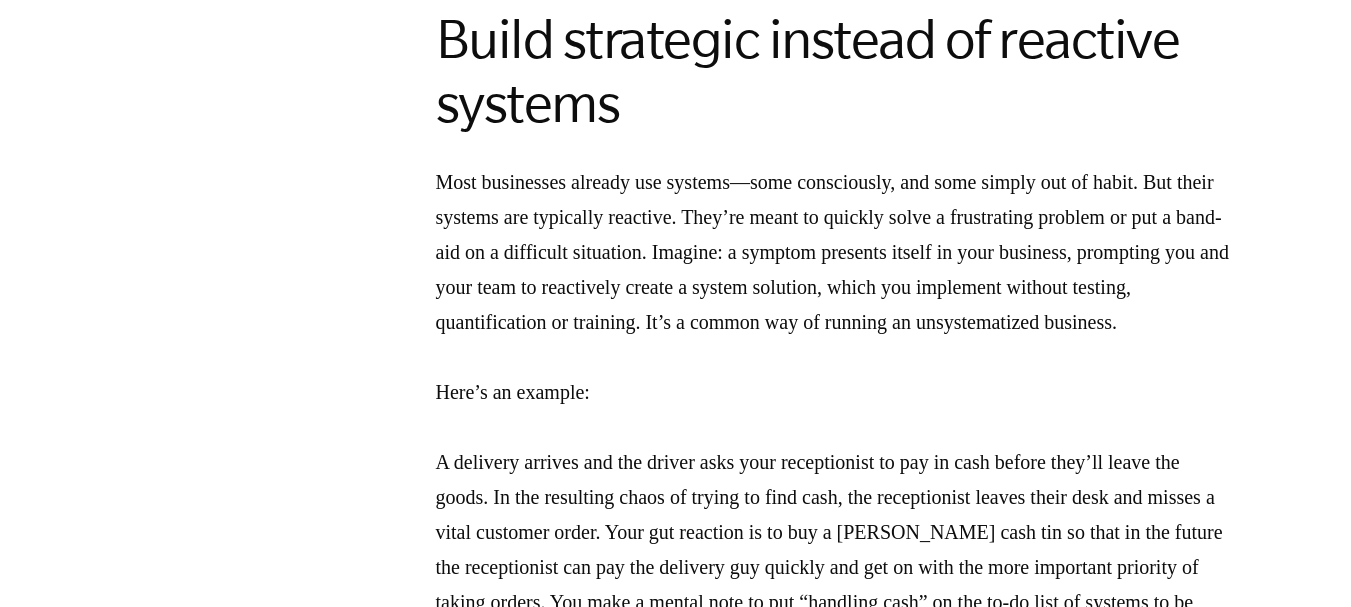 click on "Most businesses already use systems—some consciously, and some simply out of habit. But their systems are typically reactive. They’re meant to quickly solve a frustrating problem or put a band-aid on a difficult situation. Imagine: a symptom presents itself in your business, prompting you and your team to reactively create a system solution, which you implement without testing, quantification or training. It’s a common way of running an unsystematized business. Here’s an example: Looking at that example from a strategic lens, you may instead realize that your management systems need improving. Your hiring process didn’t require or test your receptionist’s ability or willingness to handle cash. Your sales process needs improvement if one missed phone call means losing new business. And the fact that one of your suppliers removed your credit terms and insisted on cash on delivery indicates you're lacking some essential finance systems." at bounding box center (836, 620) 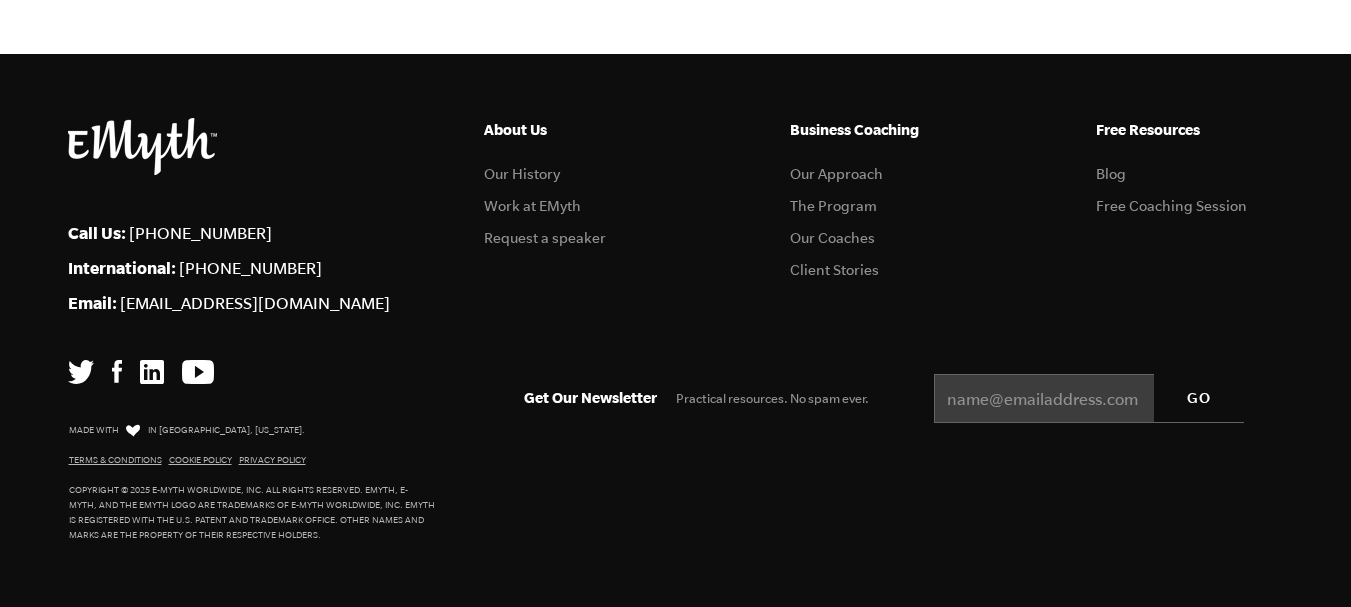 scroll, scrollTop: 8970, scrollLeft: 0, axis: vertical 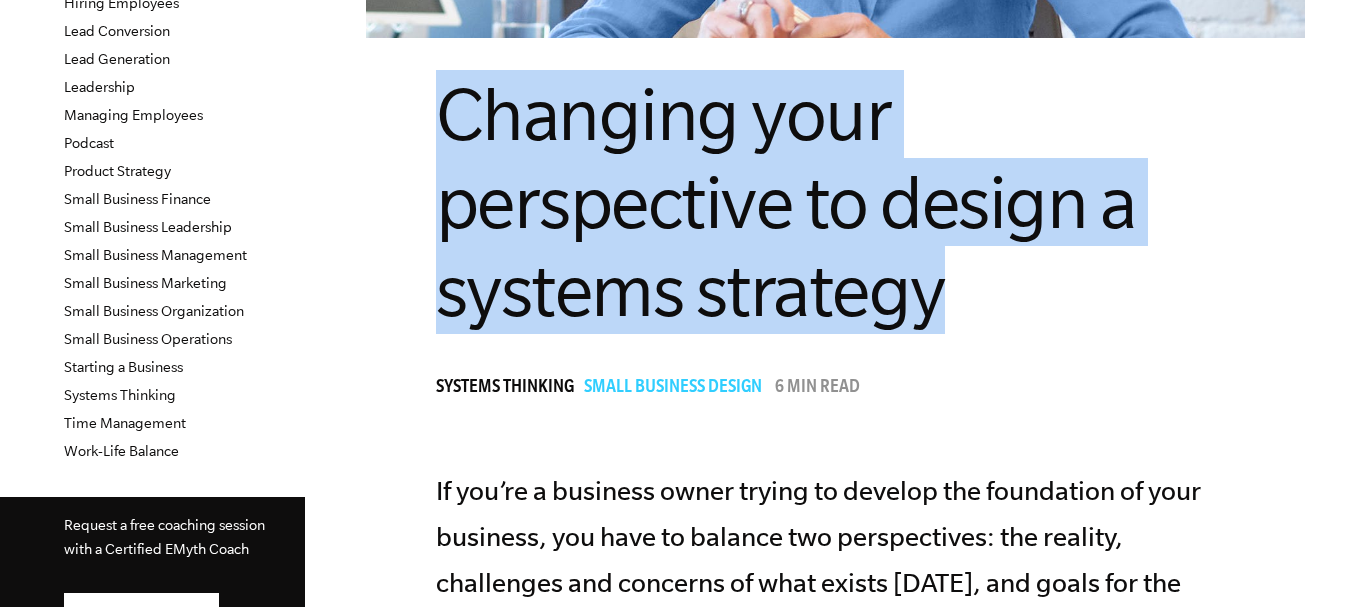 drag, startPoint x: 453, startPoint y: 116, endPoint x: 972, endPoint y: 284, distance: 545.51355 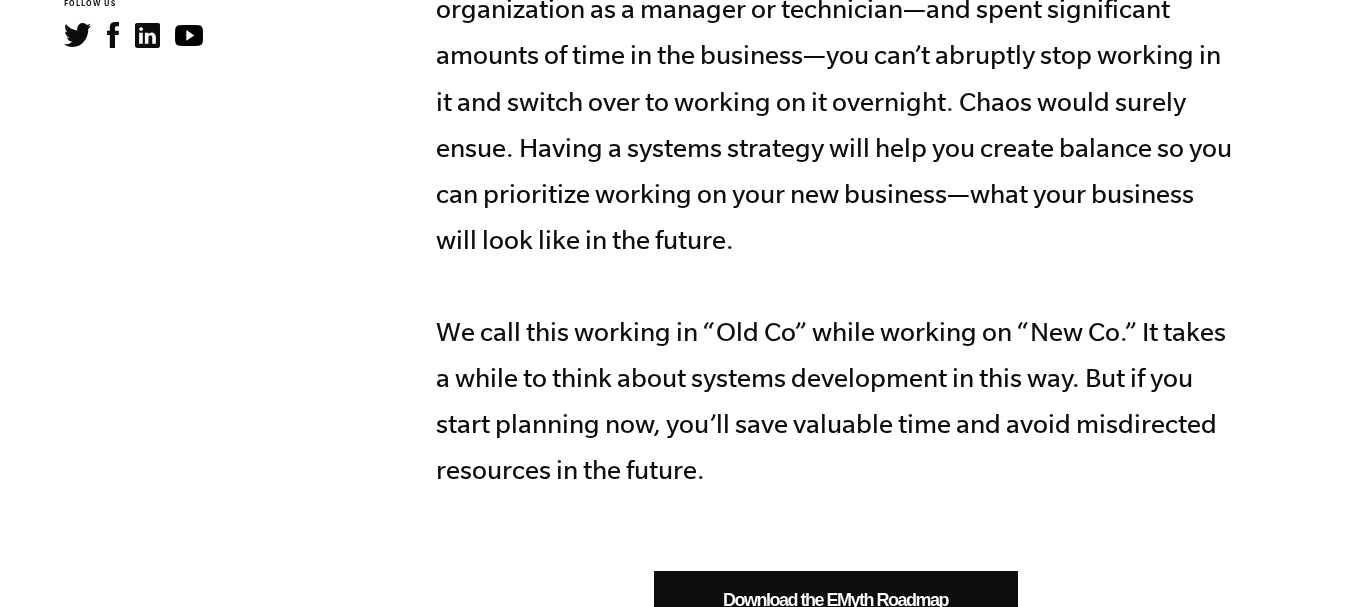scroll, scrollTop: 1200, scrollLeft: 0, axis: vertical 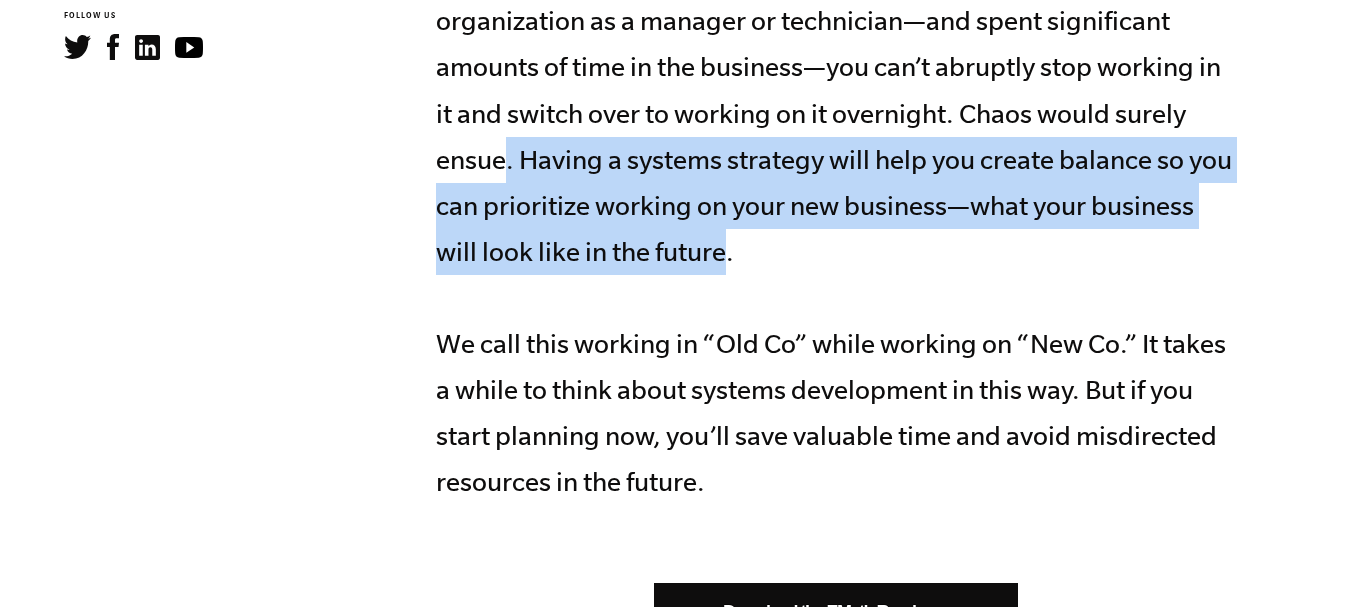drag, startPoint x: 515, startPoint y: 153, endPoint x: 996, endPoint y: 246, distance: 489.90814 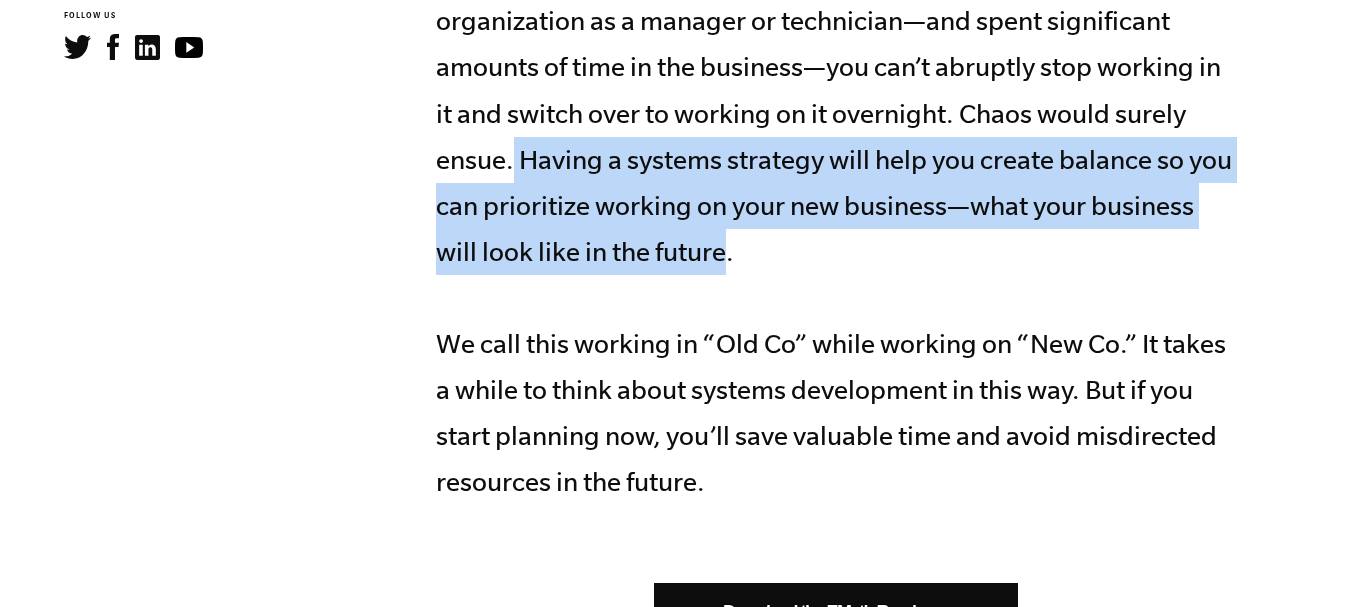 drag, startPoint x: 524, startPoint y: 158, endPoint x: 760, endPoint y: 257, distance: 255.92381 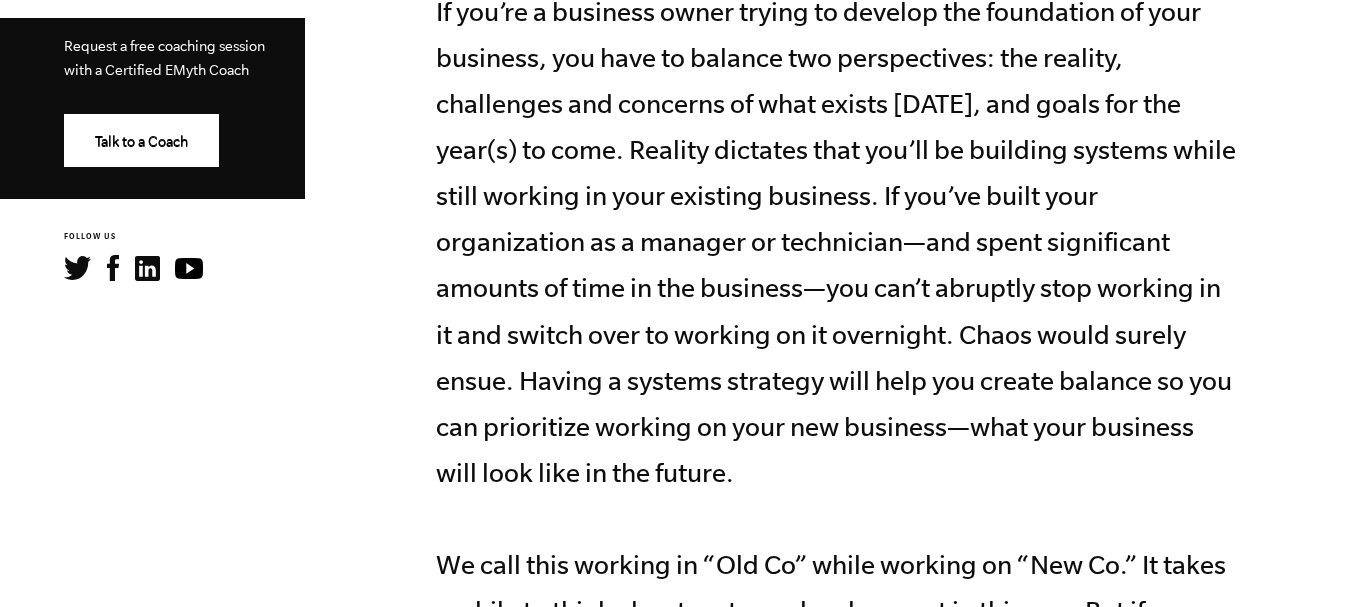 scroll, scrollTop: 1000, scrollLeft: 0, axis: vertical 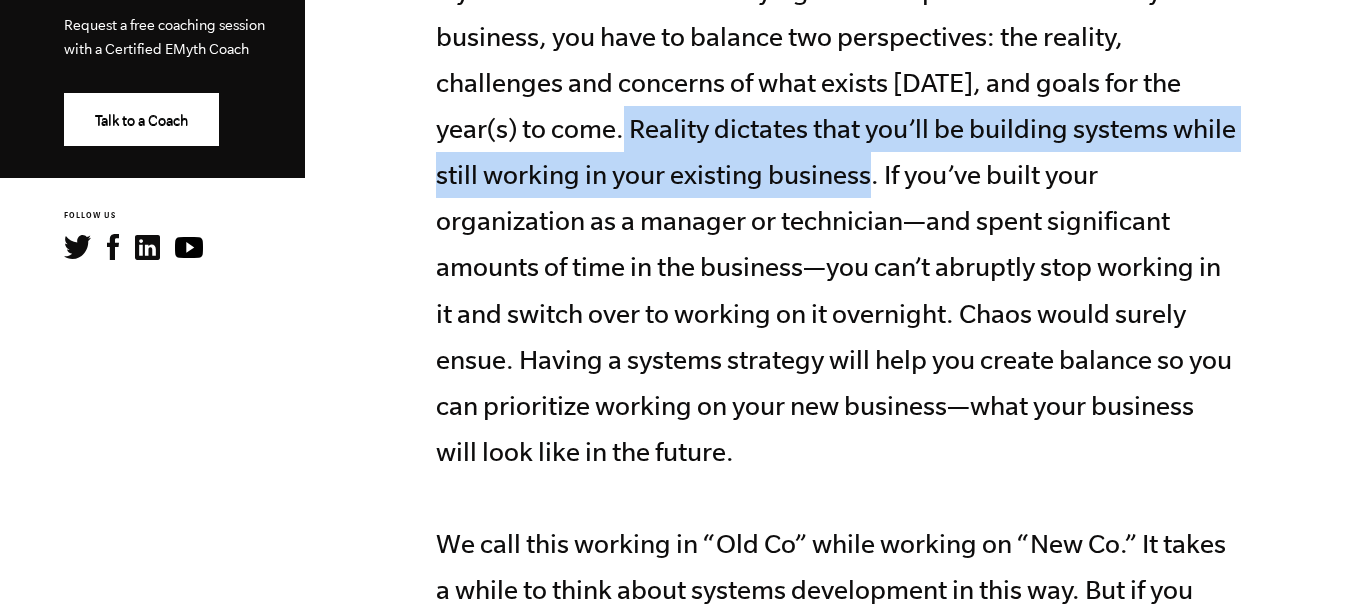 drag, startPoint x: 627, startPoint y: 133, endPoint x: 875, endPoint y: 175, distance: 251.53131 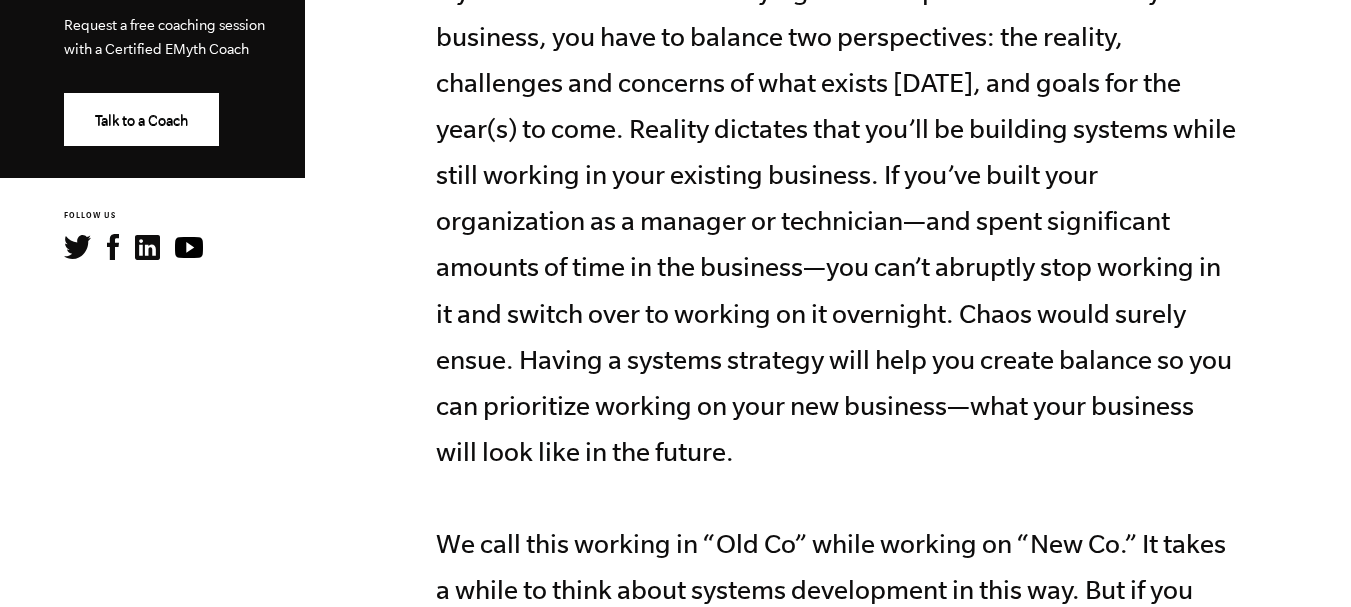 click on "If you’re a business owner trying to develop the foundation of your business, you have to balance two perspectives: the reality, challenges and concerns of what exists today, and goals for the year(s) to come. Reality dictates that you’ll be building systems while still working in your existing business. If you’ve built your organization as a manager or technician—and spent significant amounts of time in the business—you can’t abruptly stop working in it and switch over to working on it overnight. Chaos would surely ensue. Having a systems strategy will help you create balance so you can prioritize working on your new business—what your business will look like in the future. We call this working in “Old Co” while working on “New Co.” It takes a while to think about systems development in this way. But if you start planning now, you’ll save valuable time and avoid misdirected resources in the future." at bounding box center [836, 336] 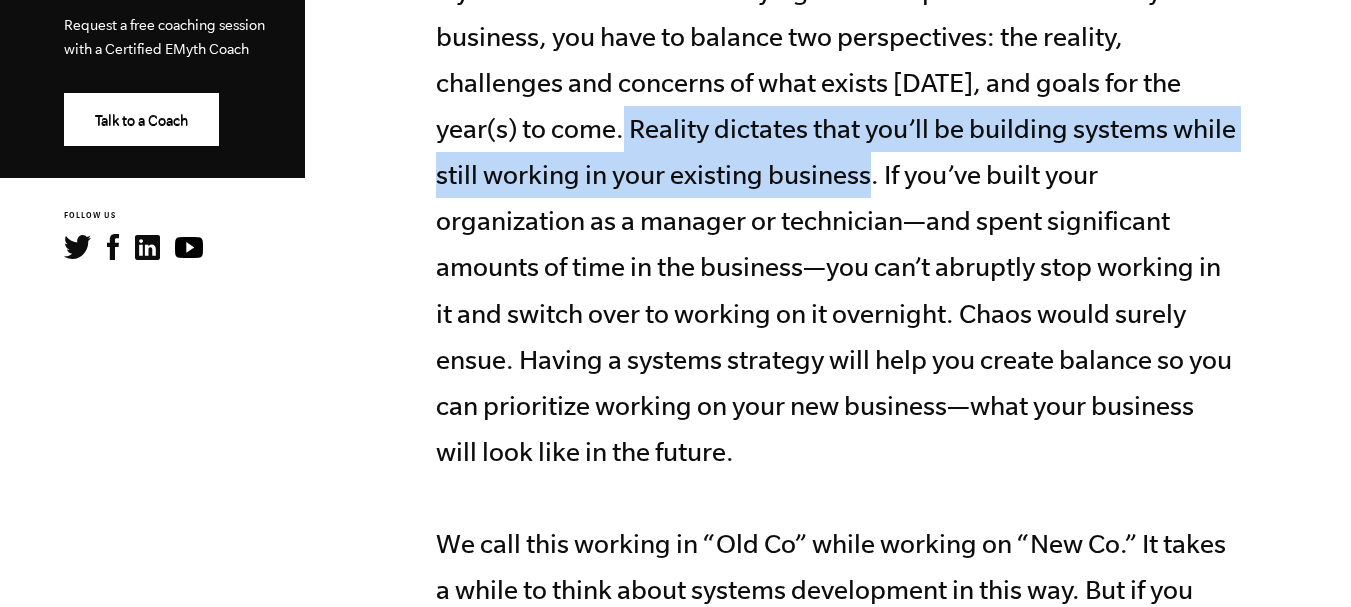 drag, startPoint x: 632, startPoint y: 124, endPoint x: 875, endPoint y: 181, distance: 249.59567 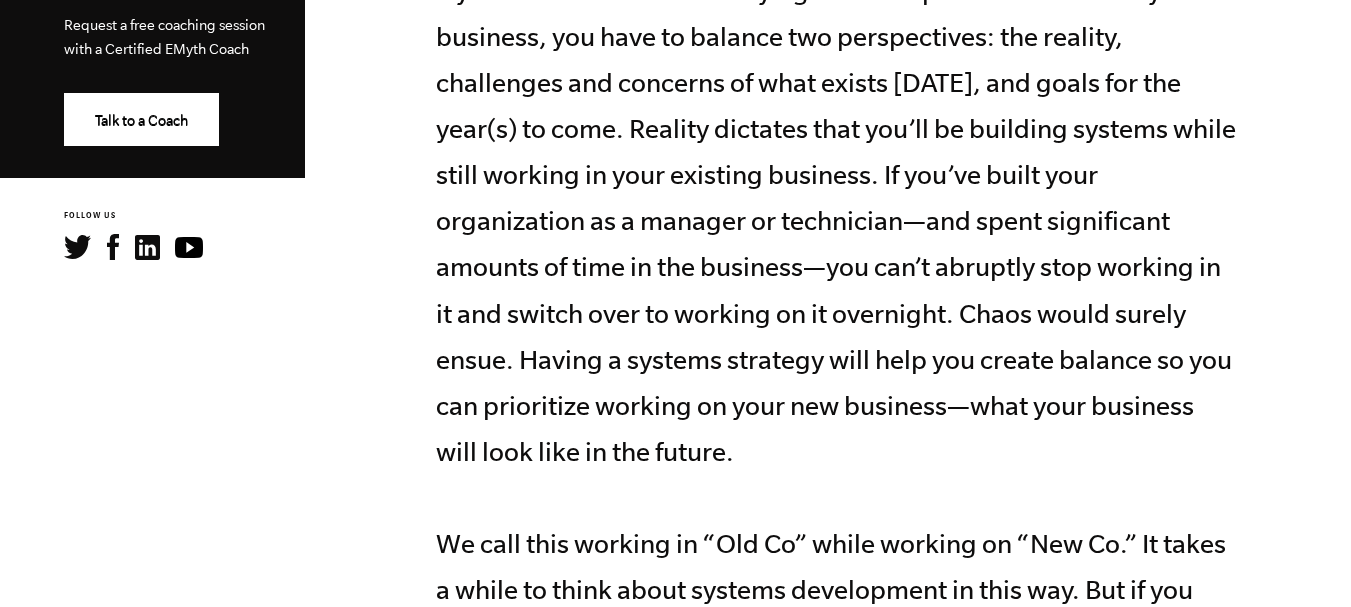 click on "If you’re a business owner trying to develop the foundation of your business, you have to balance two perspectives: the reality, challenges and concerns of what exists today, and goals for the year(s) to come. Reality dictates that you’ll be building systems while still working in your existing business. If you’ve built your organization as a manager or technician—and spent significant amounts of time in the business—you can’t abruptly stop working in it and switch over to working on it overnight. Chaos would surely ensue. Having a systems strategy will help you create balance so you can prioritize working on your new business—what your business will look like in the future. We call this working in “Old Co” while working on “New Co.” It takes a while to think about systems development in this way. But if you start planning now, you’ll save valuable time and avoid misdirected resources in the future." at bounding box center (836, 336) 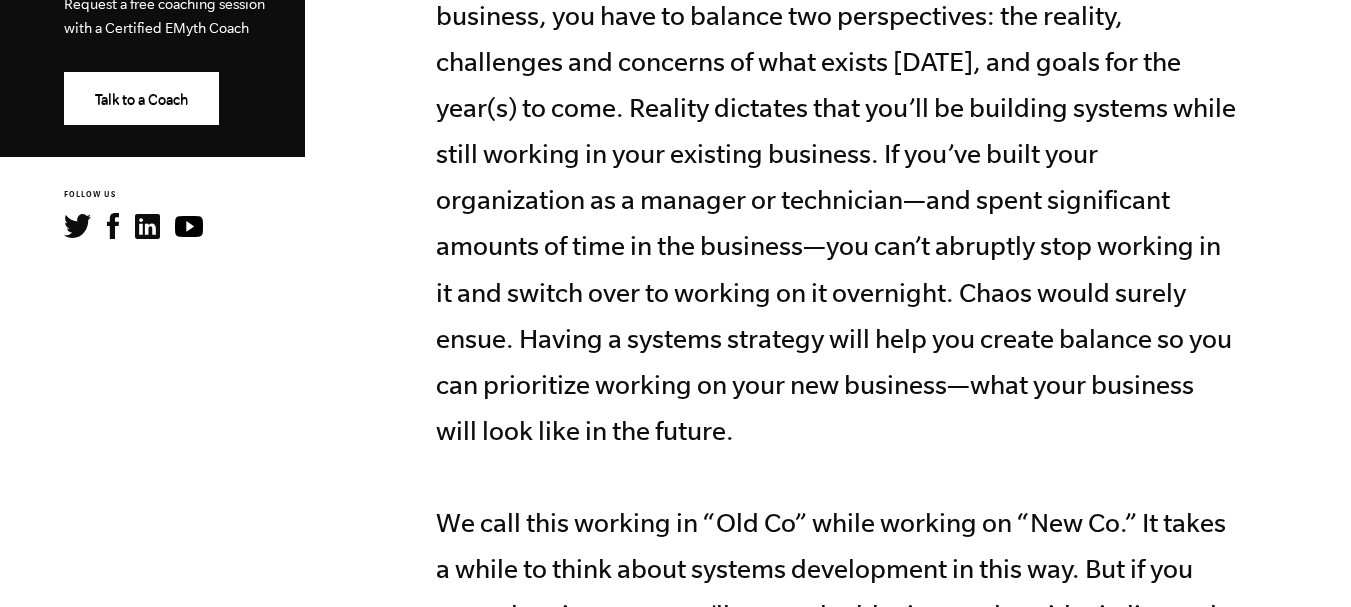 scroll, scrollTop: 1000, scrollLeft: 0, axis: vertical 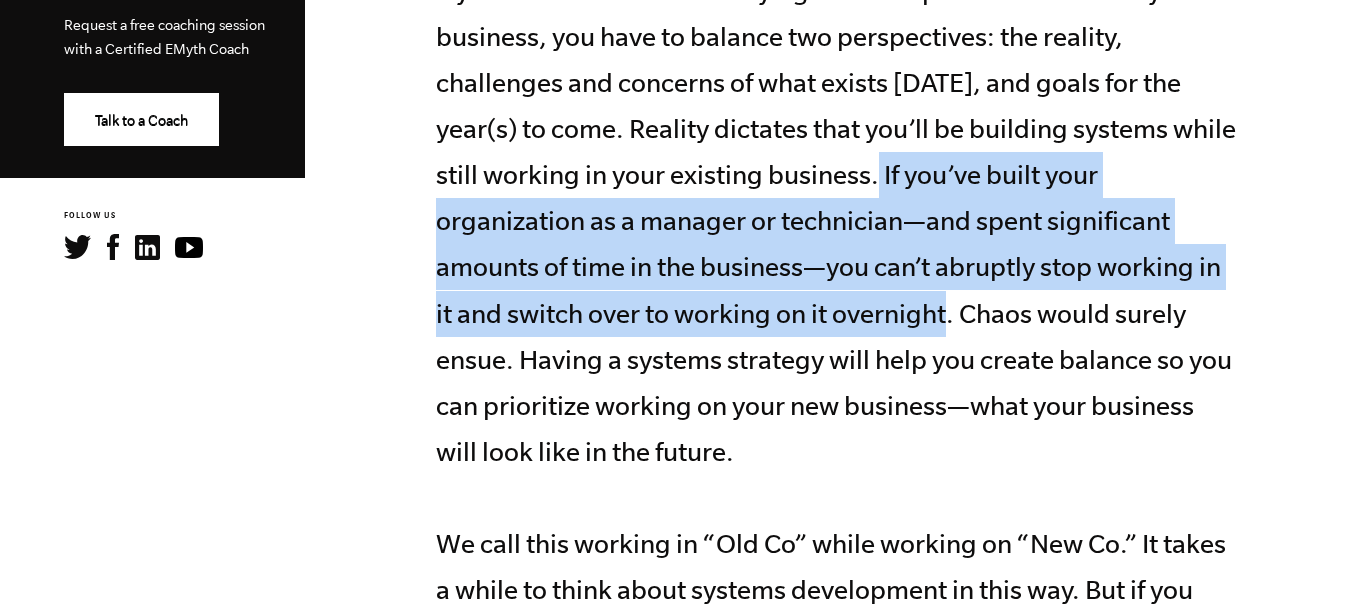 drag, startPoint x: 882, startPoint y: 172, endPoint x: 949, endPoint y: 316, distance: 158.8238 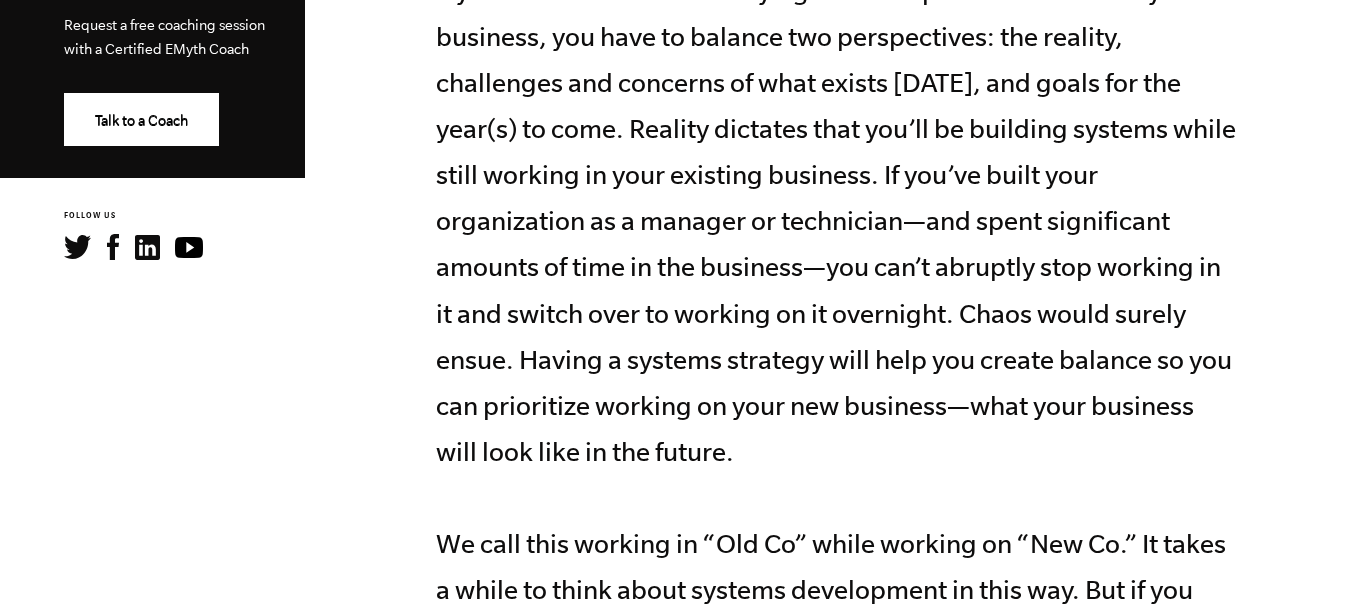 click on "If you’re a business owner trying to develop the foundation of your business, you have to balance two perspectives: the reality, challenges and concerns of what exists today, and goals for the year(s) to come. Reality dictates that you’ll be building systems while still working in your existing business. If you’ve built your organization as a manager or technician—and spent significant amounts of time in the business—you can’t abruptly stop working in it and switch over to working on it overnight. Chaos would surely ensue. Having a systems strategy will help you create balance so you can prioritize working on your new business—what your business will look like in the future. We call this working in “Old Co” while working on “New Co.” It takes a while to think about systems development in this way. But if you start planning now, you’ll save valuable time and avoid misdirected resources in the future." at bounding box center (836, 336) 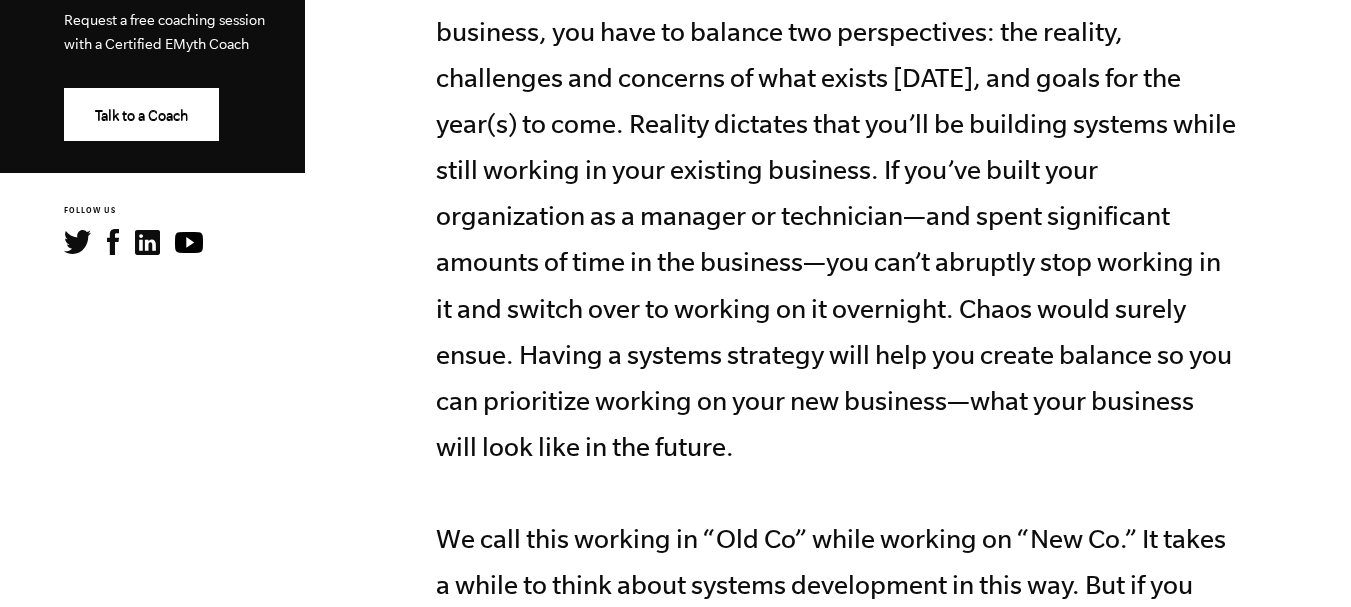 scroll, scrollTop: 1000, scrollLeft: 0, axis: vertical 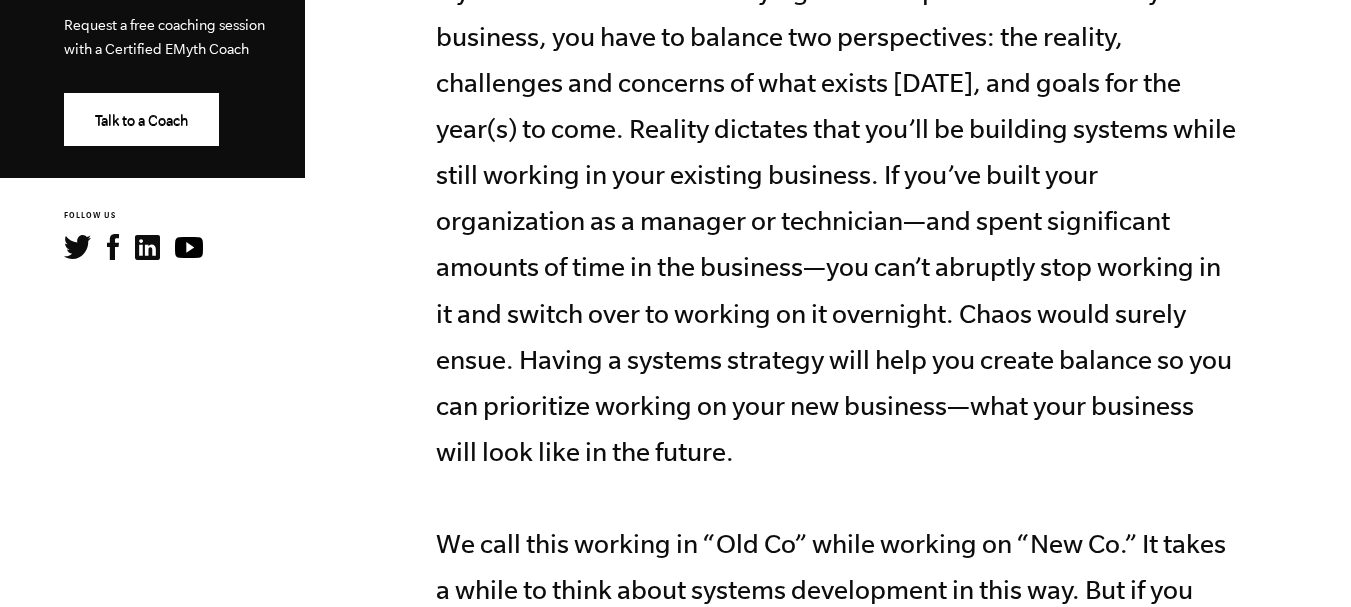 click on "If you’re a business owner trying to develop the foundation of your business, you have to balance two perspectives: the reality, challenges and concerns of what exists today, and goals for the year(s) to come. Reality dictates that you’ll be building systems while still working in your existing business. If you’ve built your organization as a manager or technician—and spent significant amounts of time in the business—you can’t abruptly stop working in it and switch over to working on it overnight. Chaos would surely ensue. Having a systems strategy will help you create balance so you can prioritize working on your new business—what your business will look like in the future. We call this working in “Old Co” while working on “New Co.” It takes a while to think about systems development in this way. But if you start planning now, you’ll save valuable time and avoid misdirected resources in the future." at bounding box center (836, 336) 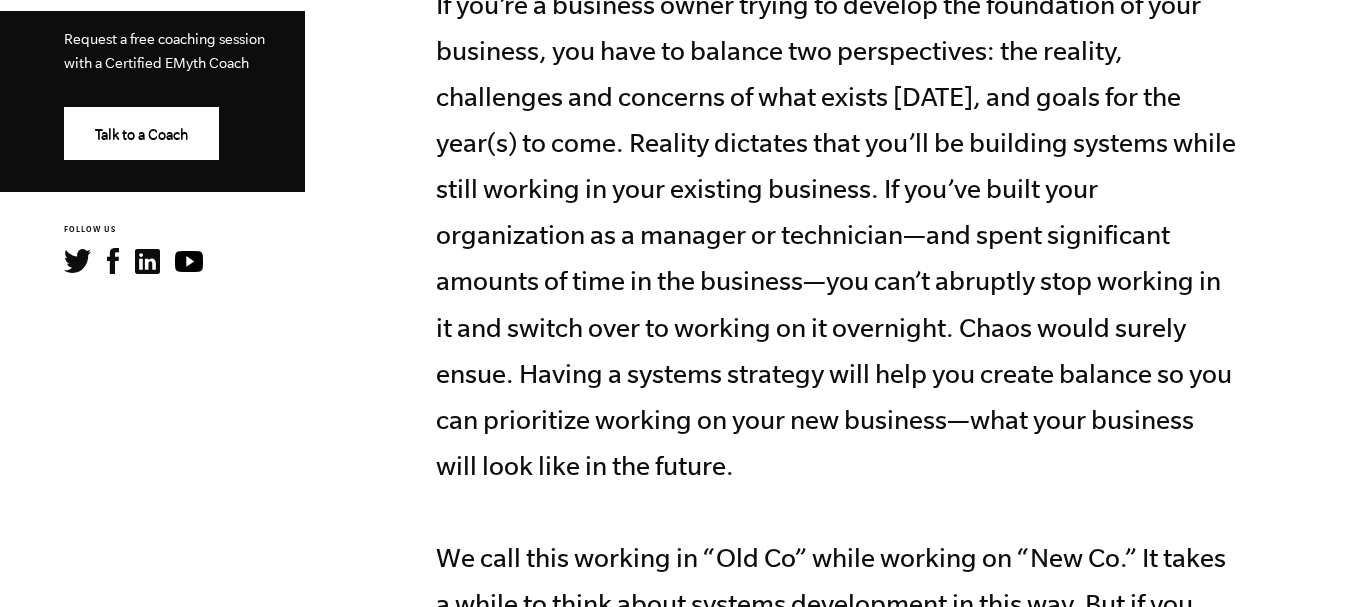 scroll, scrollTop: 1000, scrollLeft: 0, axis: vertical 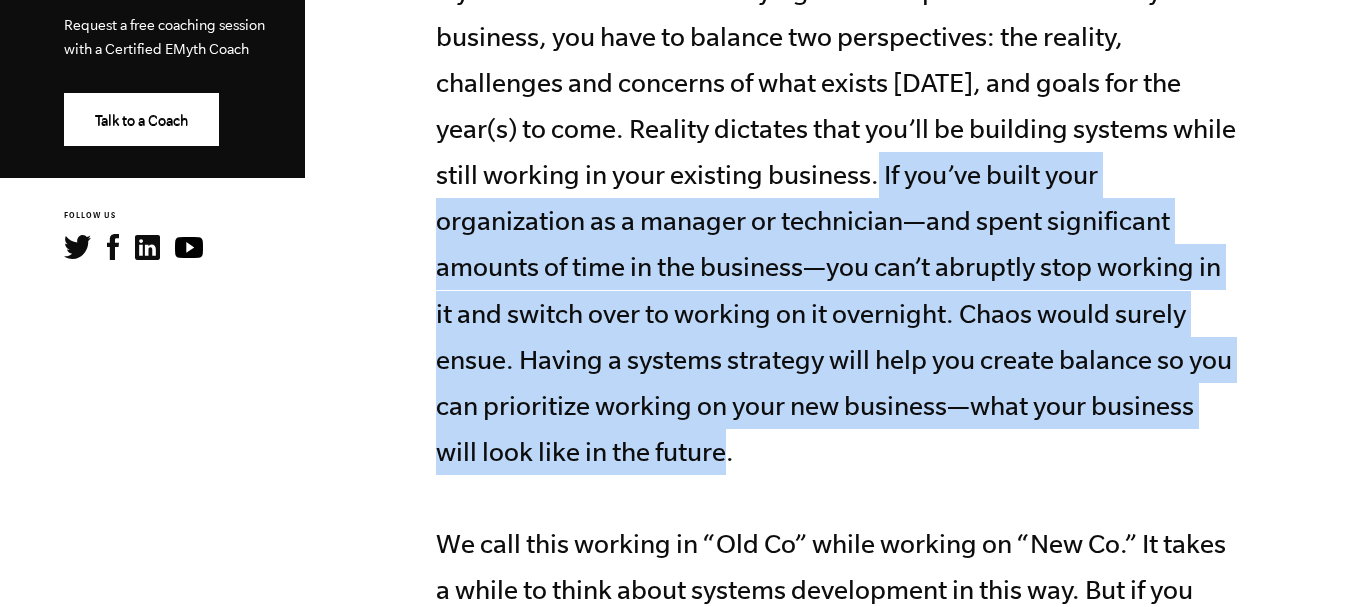 drag, startPoint x: 879, startPoint y: 172, endPoint x: 1102, endPoint y: 455, distance: 360.30264 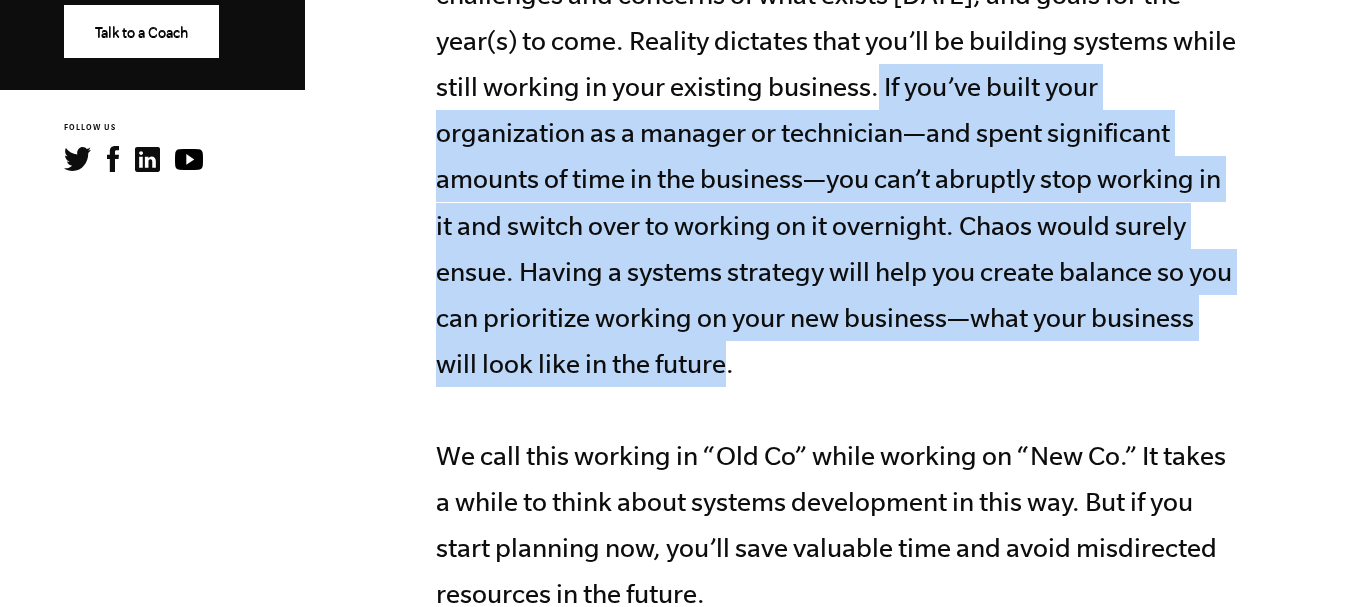scroll, scrollTop: 1100, scrollLeft: 0, axis: vertical 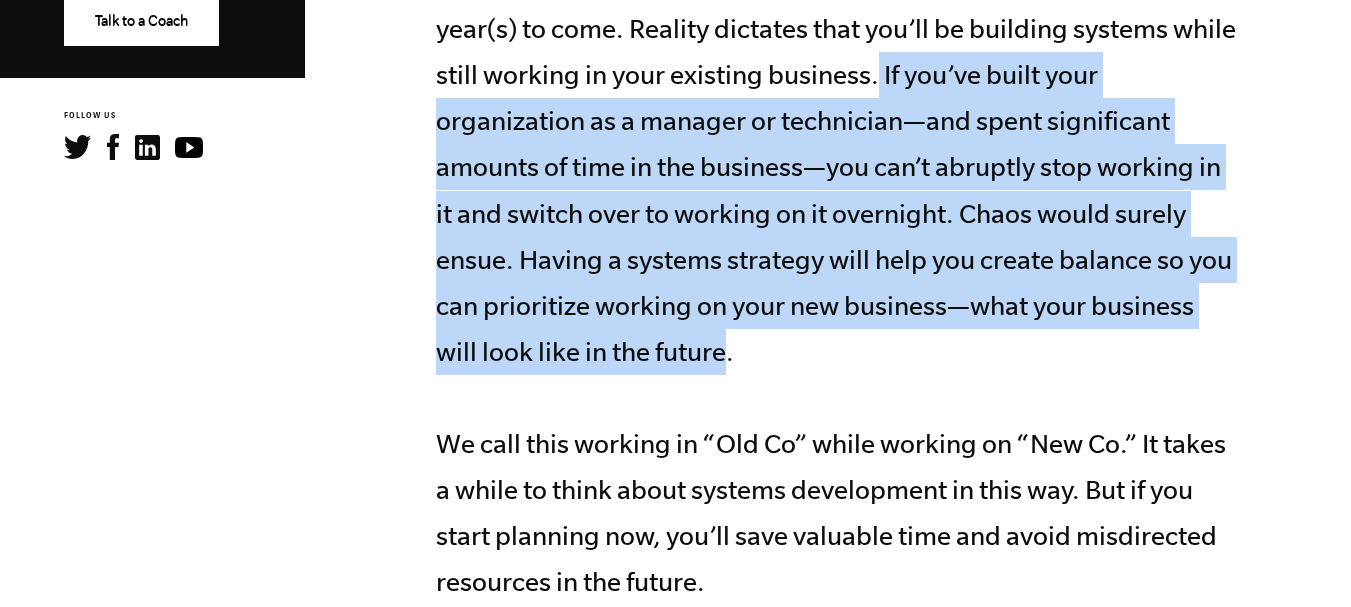 click on "If you’re a business owner trying to develop the foundation of your business, you have to balance two perspectives: the reality, challenges and concerns of what exists today, and goals for the year(s) to come. Reality dictates that you’ll be building systems while still working in your existing business. If you’ve built your organization as a manager or technician—and spent significant amounts of time in the business—you can’t abruptly stop working in it and switch over to working on it overnight. Chaos would surely ensue. Having a systems strategy will help you create balance so you can prioritize working on your new business—what your business will look like in the future. We call this working in “Old Co” while working on “New Co.” It takes a while to think about systems development in this way. But if you start planning now, you’ll save valuable time and avoid misdirected resources in the future." at bounding box center [836, 236] 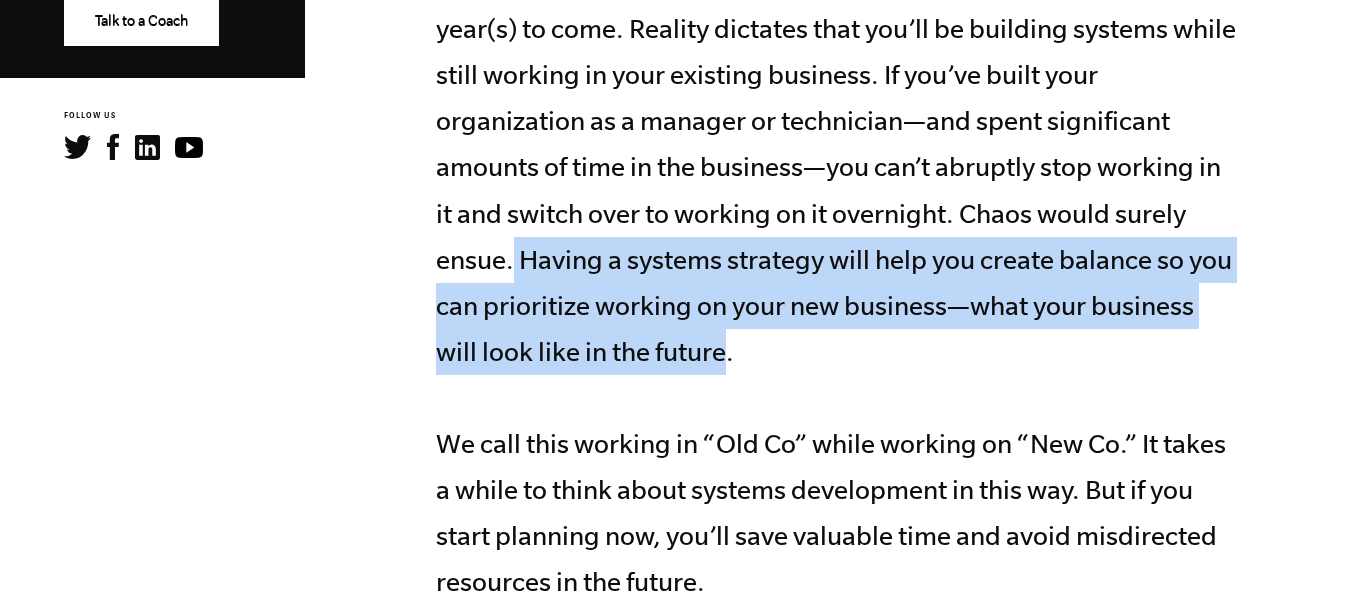 drag, startPoint x: 518, startPoint y: 262, endPoint x: 739, endPoint y: 355, distance: 239.77072 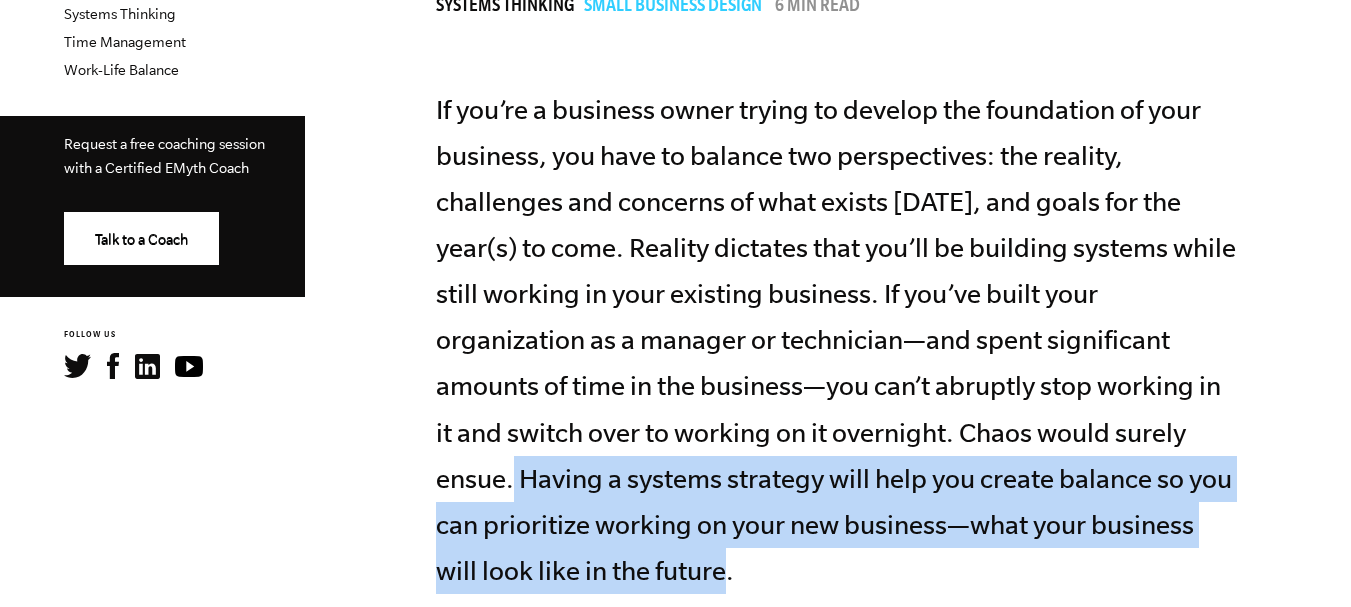 scroll, scrollTop: 900, scrollLeft: 0, axis: vertical 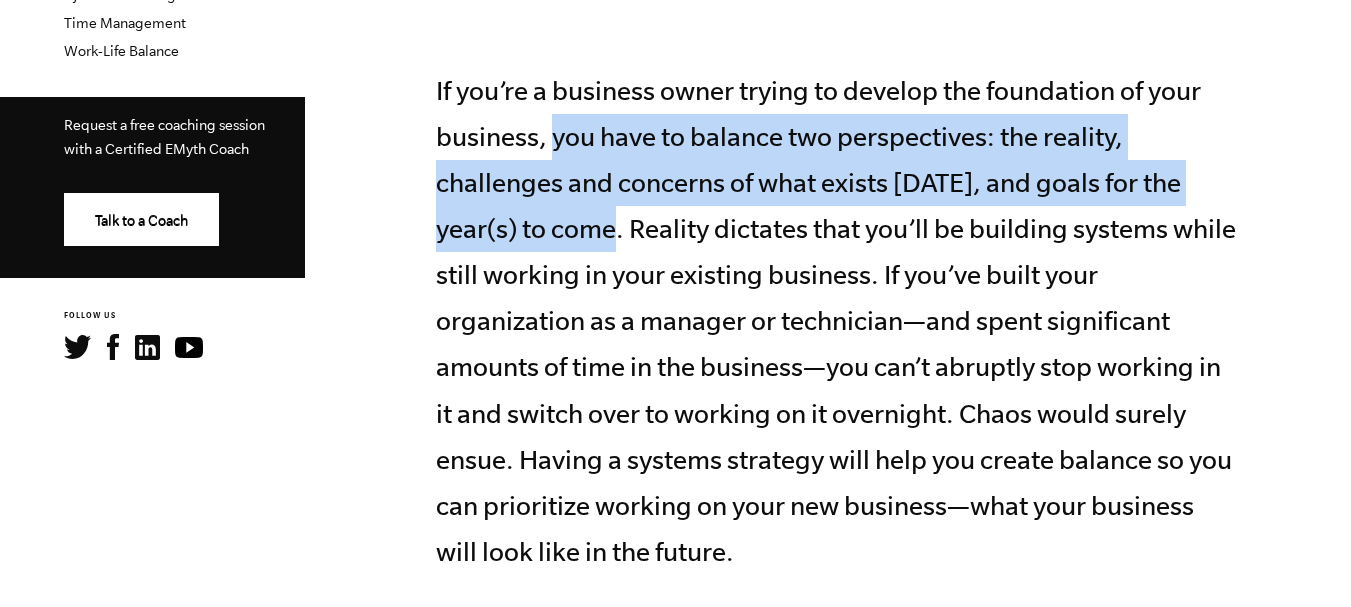 drag, startPoint x: 621, startPoint y: 231, endPoint x: 552, endPoint y: 135, distance: 118.224365 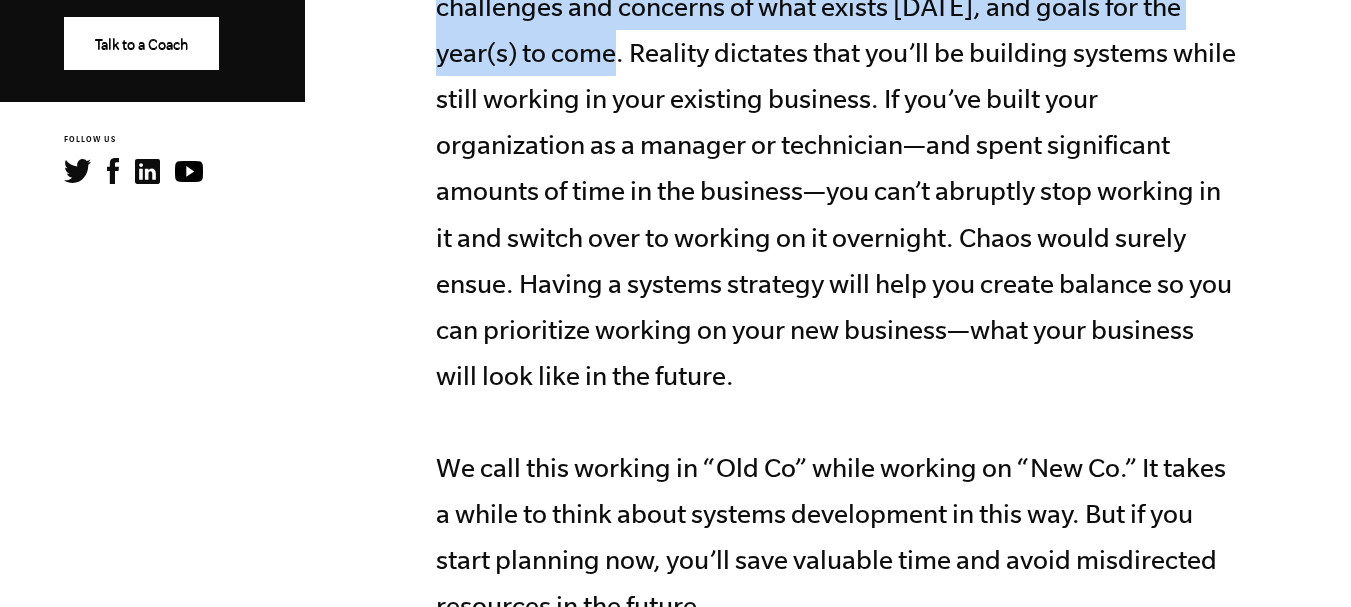 scroll, scrollTop: 1100, scrollLeft: 0, axis: vertical 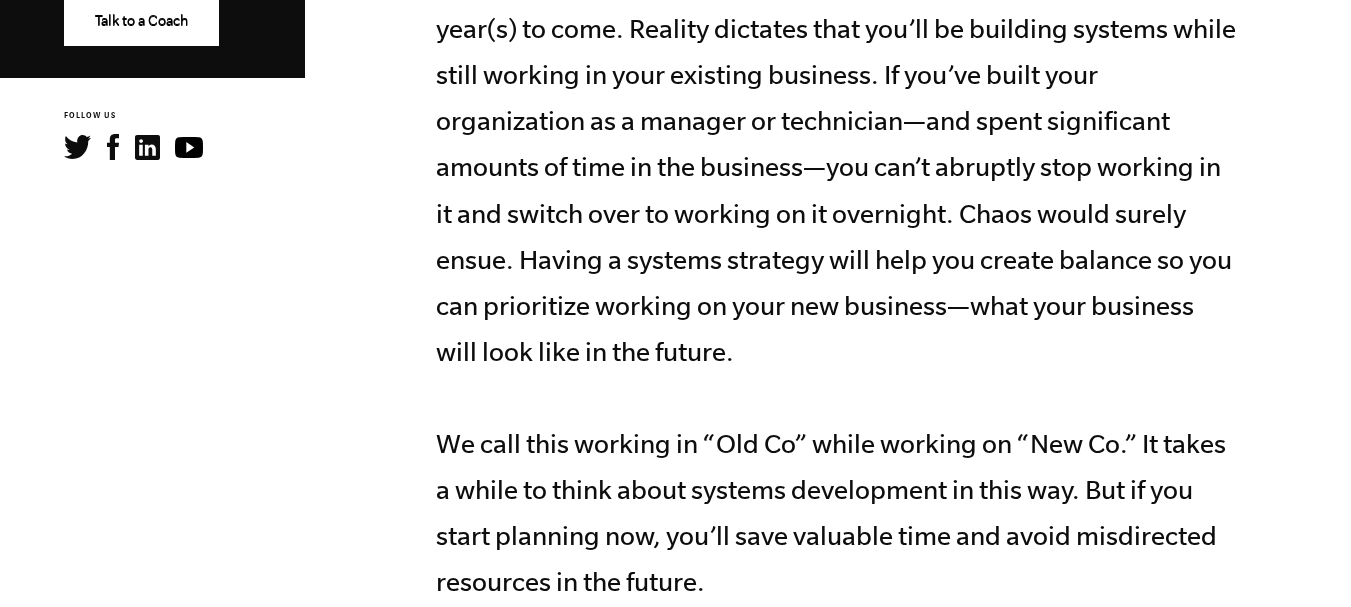 click on "If you’re a business owner trying to develop the foundation of your business, you have to balance two perspectives: the reality, challenges and concerns of what exists today, and goals for the year(s) to come. Reality dictates that you’ll be building systems while still working in your existing business. If you’ve built your organization as a manager or technician—and spent significant amounts of time in the business—you can’t abruptly stop working in it and switch over to working on it overnight. Chaos would surely ensue. Having a systems strategy will help you create balance so you can prioritize working on your new business—what your business will look like in the future. We call this working in “Old Co” while working on “New Co.” It takes a while to think about systems development in this way. But if you start planning now, you’ll save valuable time and avoid misdirected resources in the future." at bounding box center [836, 236] 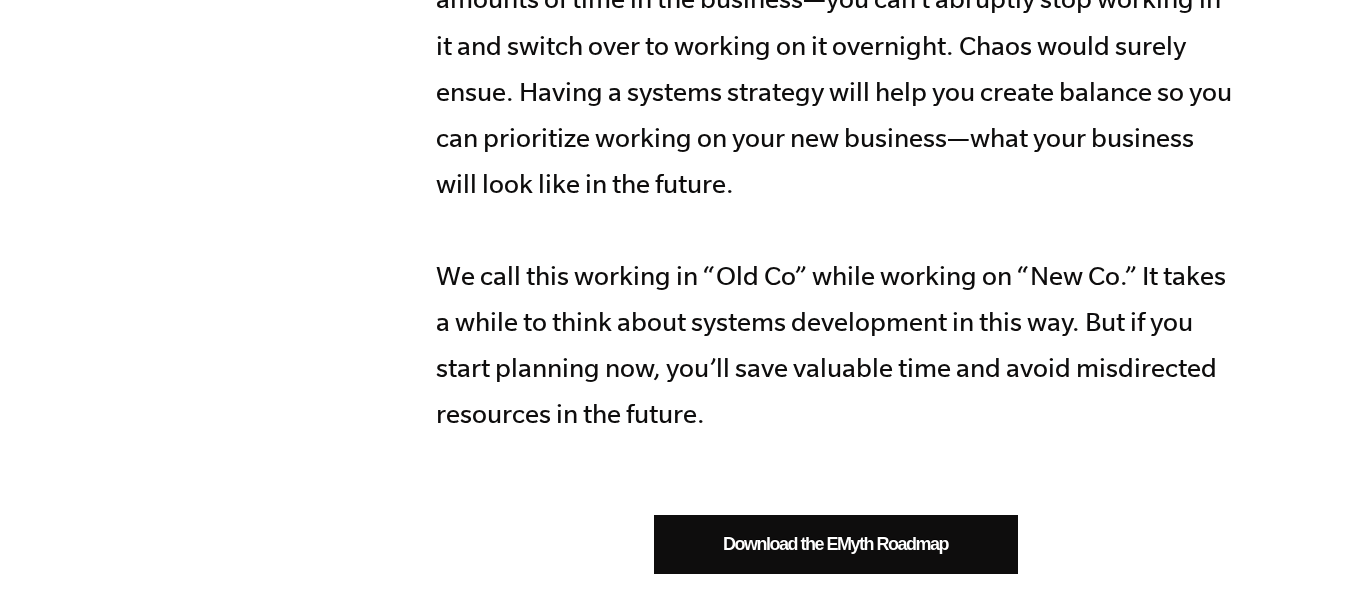 scroll, scrollTop: 1200, scrollLeft: 0, axis: vertical 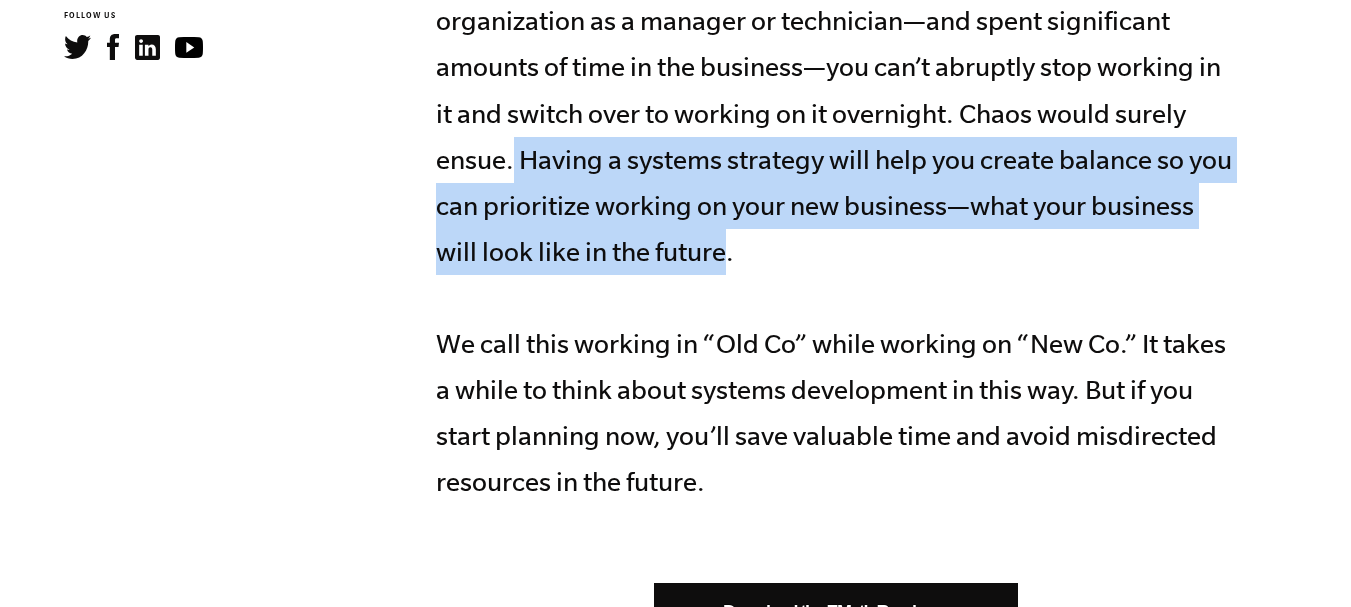 drag, startPoint x: 522, startPoint y: 166, endPoint x: 1192, endPoint y: 246, distance: 674.7592 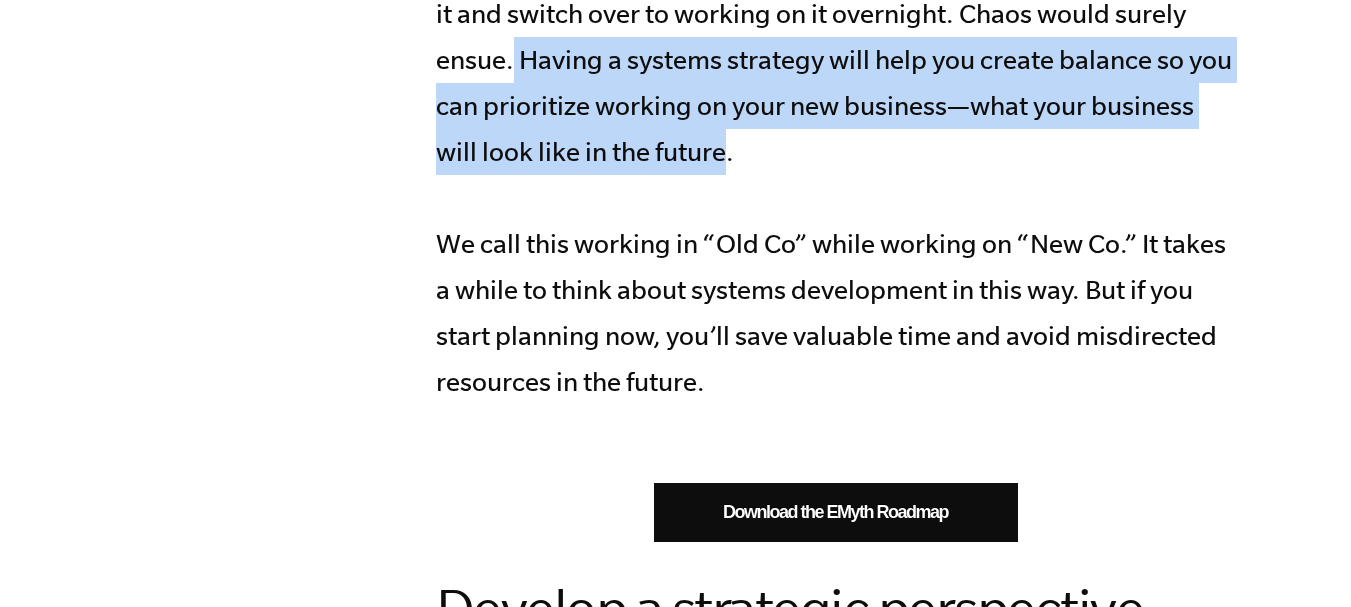 scroll, scrollTop: 1200, scrollLeft: 0, axis: vertical 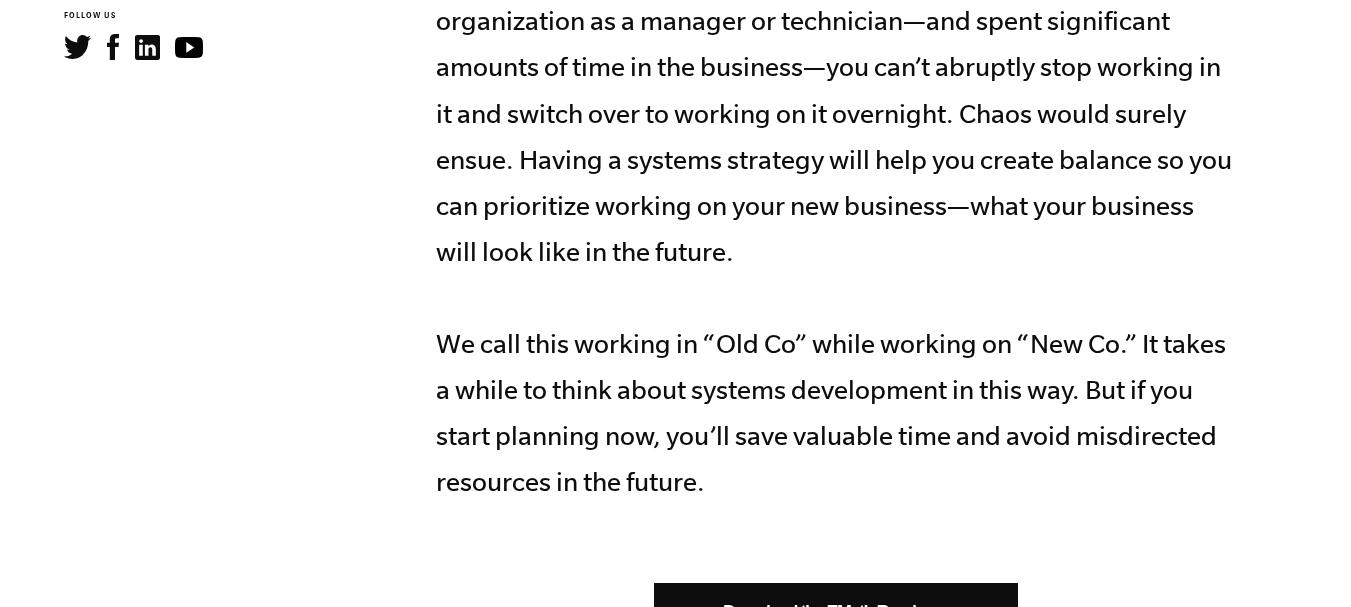 click on "If you’re a business owner trying to develop the foundation of your business, you have to balance two perspectives: the reality, challenges and concerns of what exists today, and goals for the year(s) to come. Reality dictates that you’ll be building systems while still working in your existing business. If you’ve built your organization as a manager or technician—and spent significant amounts of time in the business—you can’t abruptly stop working in it and switch over to working on it overnight. Chaos would surely ensue. Having a systems strategy will help you create balance so you can prioritize working on your new business—what your business will look like in the future. We call this working in “Old Co” while working on “New Co.” It takes a while to think about systems development in this way. But if you start planning now, you’ll save valuable time and avoid misdirected resources in the future." at bounding box center [836, 136] 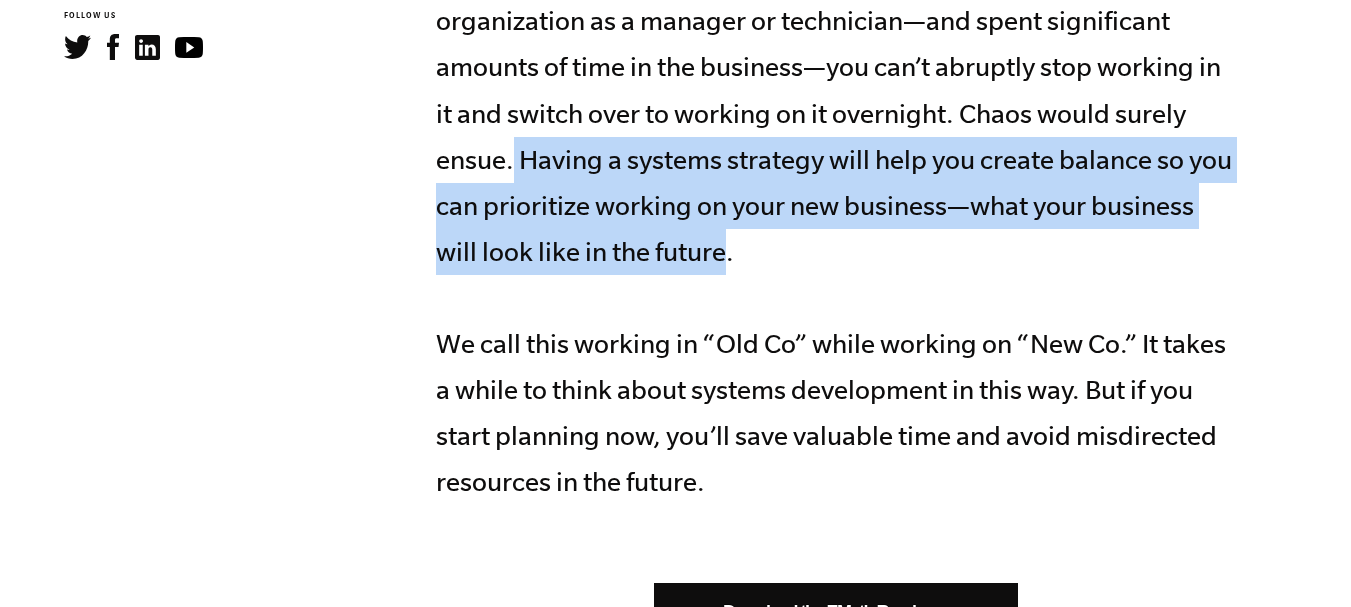 drag, startPoint x: 520, startPoint y: 155, endPoint x: 748, endPoint y: 252, distance: 247.77611 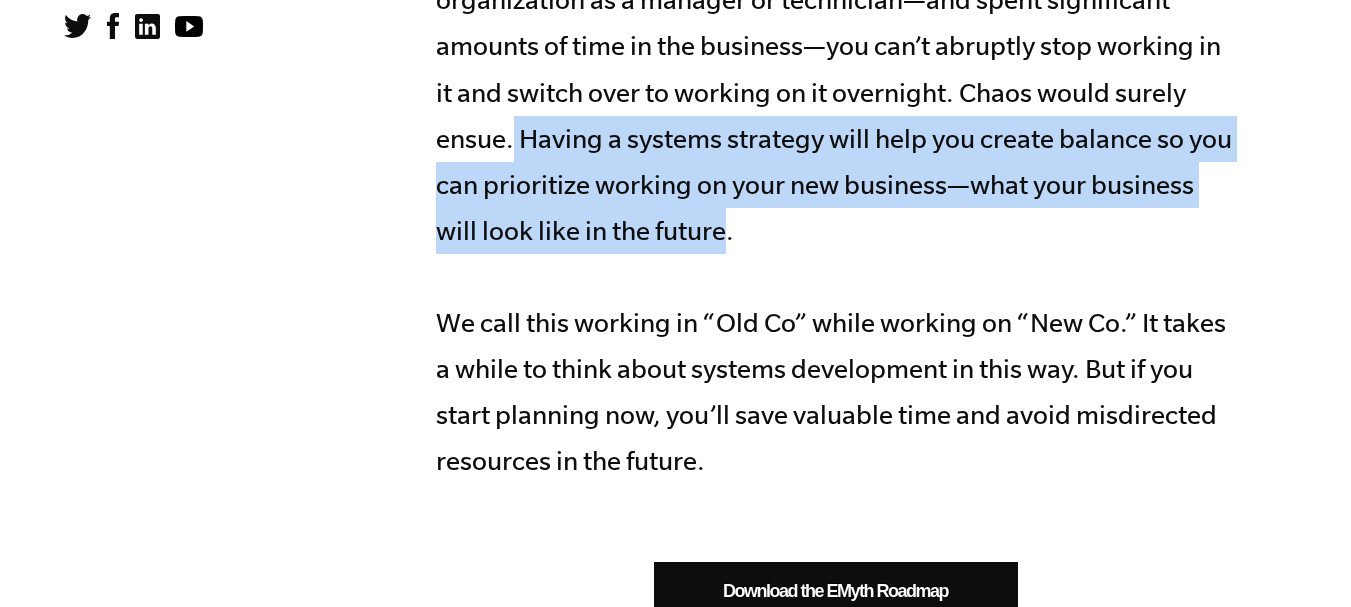 scroll, scrollTop: 1200, scrollLeft: 0, axis: vertical 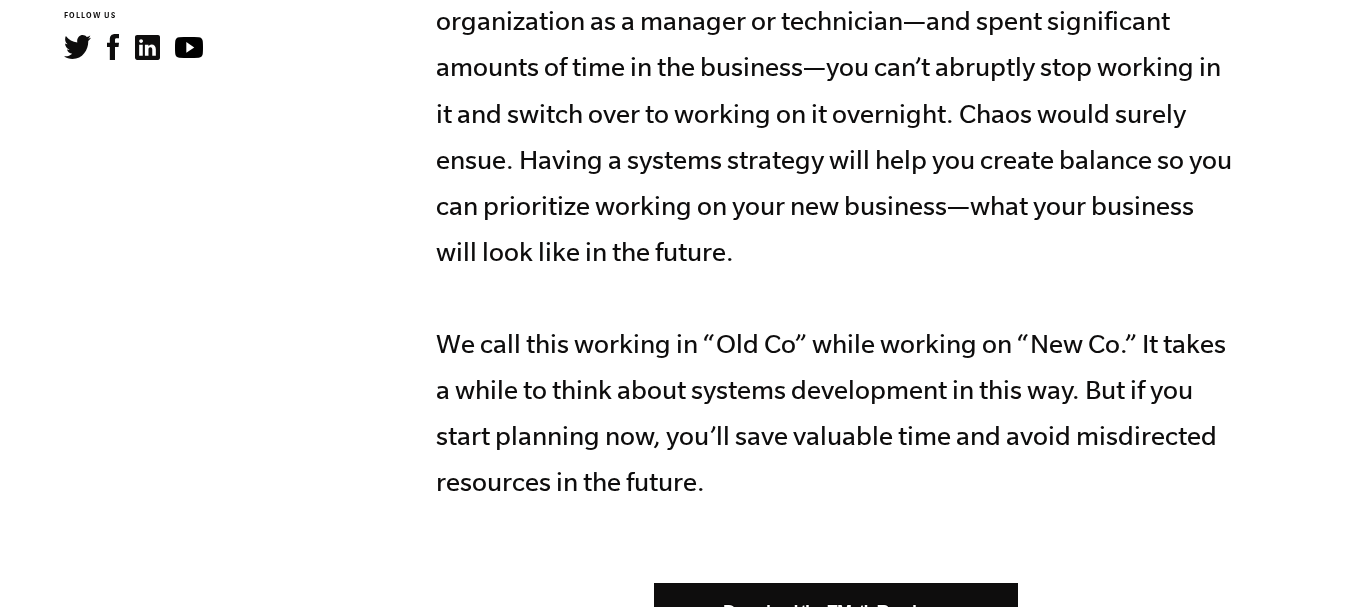 click on "If you’re a business owner trying to develop the foundation of your business, you have to balance two perspectives: the reality, challenges and concerns of what exists today, and goals for the year(s) to come. Reality dictates that you’ll be building systems while still working in your existing business. If you’ve built your organization as a manager or technician—and spent significant amounts of time in the business—you can’t abruptly stop working in it and switch over to working on it overnight. Chaos would surely ensue. Having a systems strategy will help you create balance so you can prioritize working on your new business—what your business will look like in the future. We call this working in “Old Co” while working on “New Co.” It takes a while to think about systems development in this way. But if you start planning now, you’ll save valuable time and avoid misdirected resources in the future." at bounding box center [836, 136] 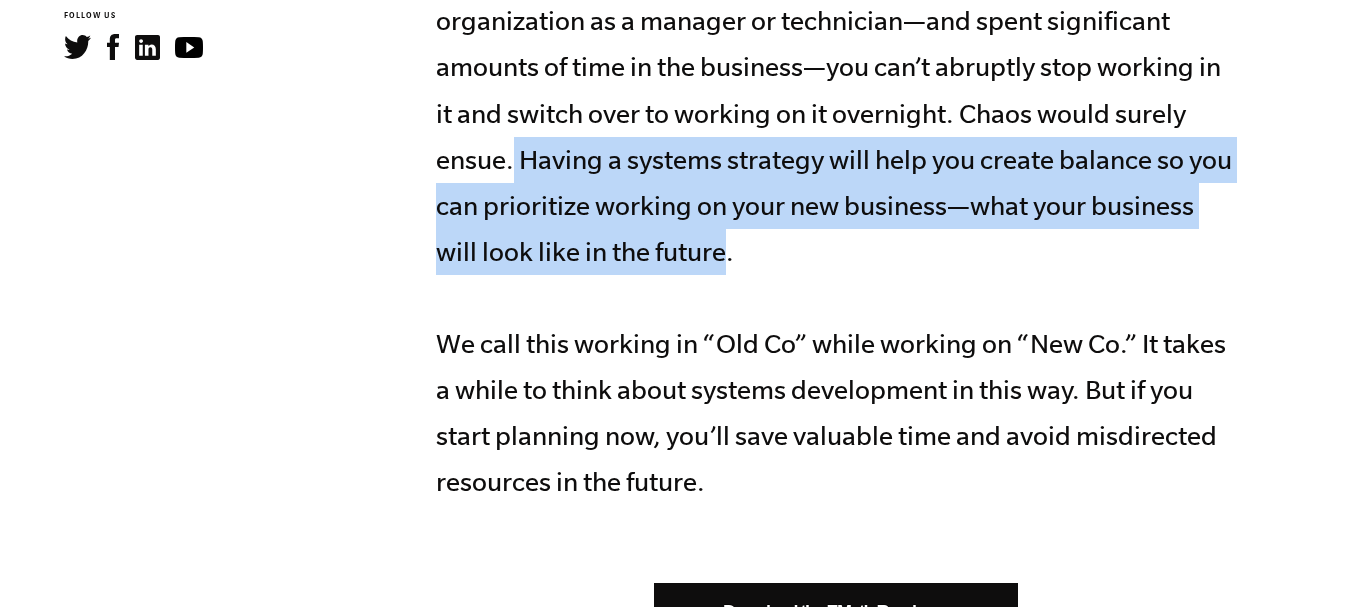 drag, startPoint x: 521, startPoint y: 160, endPoint x: 757, endPoint y: 236, distance: 247.93547 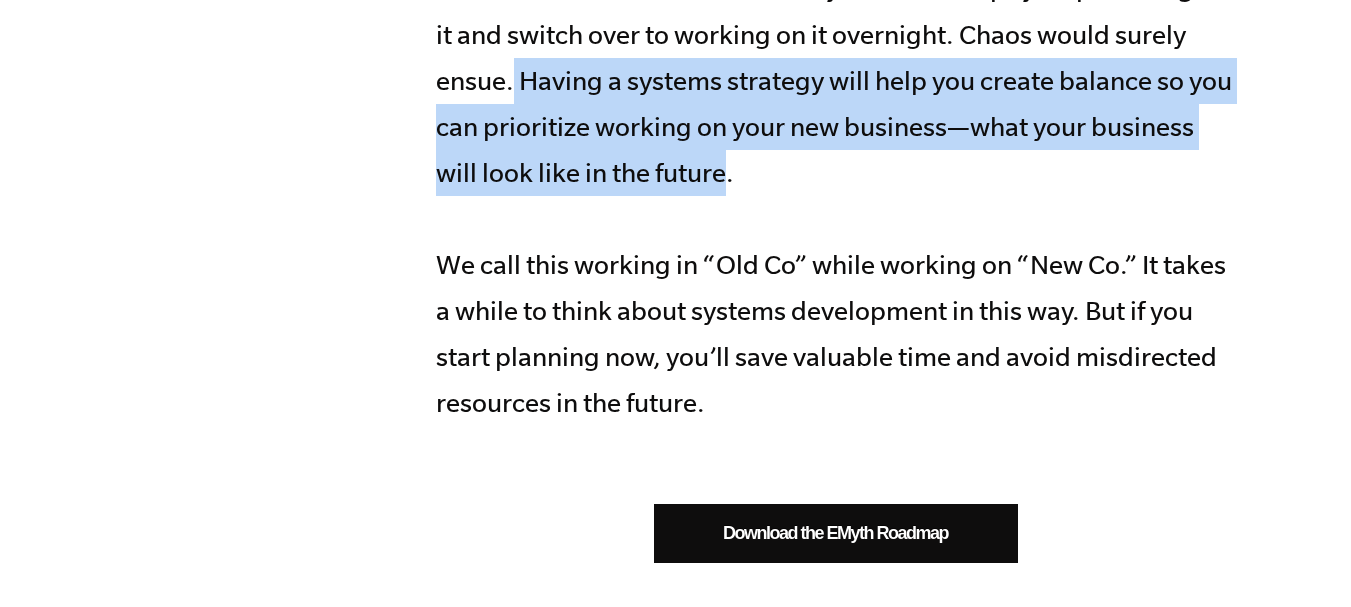 scroll, scrollTop: 1300, scrollLeft: 0, axis: vertical 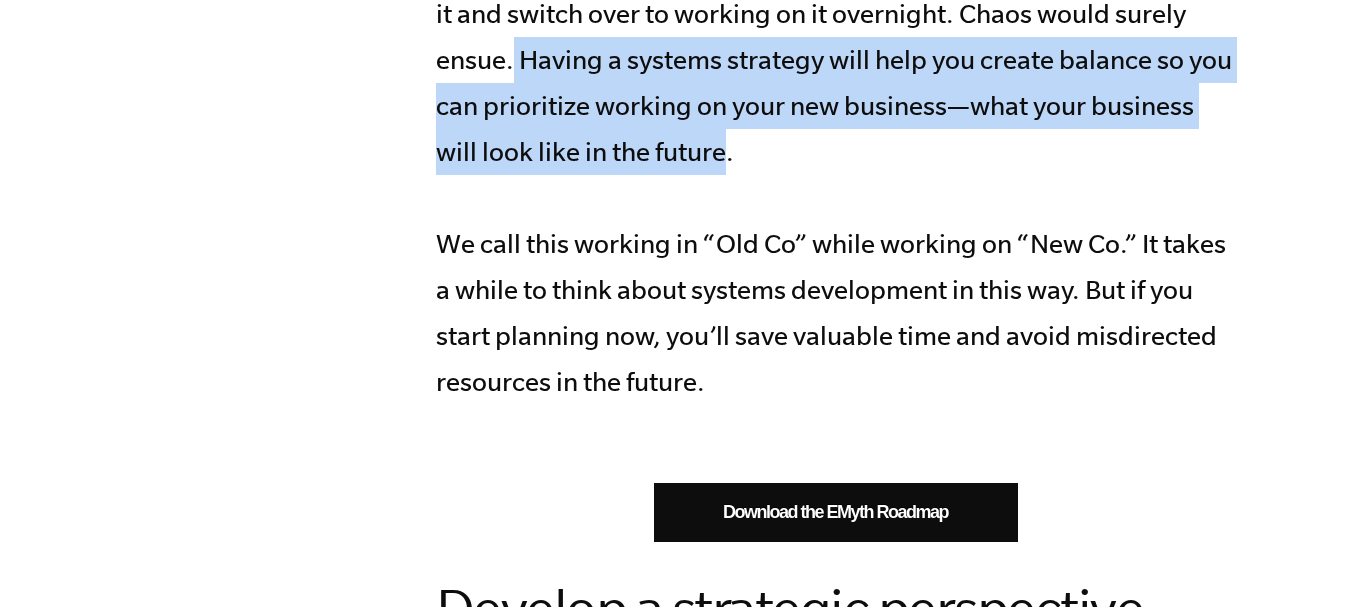click on "If you’re a business owner trying to develop the foundation of your business, you have to balance two perspectives: the reality, challenges and concerns of what exists today, and goals for the year(s) to come. Reality dictates that you’ll be building systems while still working in your existing business. If you’ve built your organization as a manager or technician—and spent significant amounts of time in the business—you can’t abruptly stop working in it and switch over to working on it overnight. Chaos would surely ensue. Having a systems strategy will help you create balance so you can prioritize working on your new business—what your business will look like in the future. We call this working in “Old Co” while working on “New Co.” It takes a while to think about systems development in this way. But if you start planning now, you’ll save valuable time and avoid misdirected resources in the future." at bounding box center (836, 36) 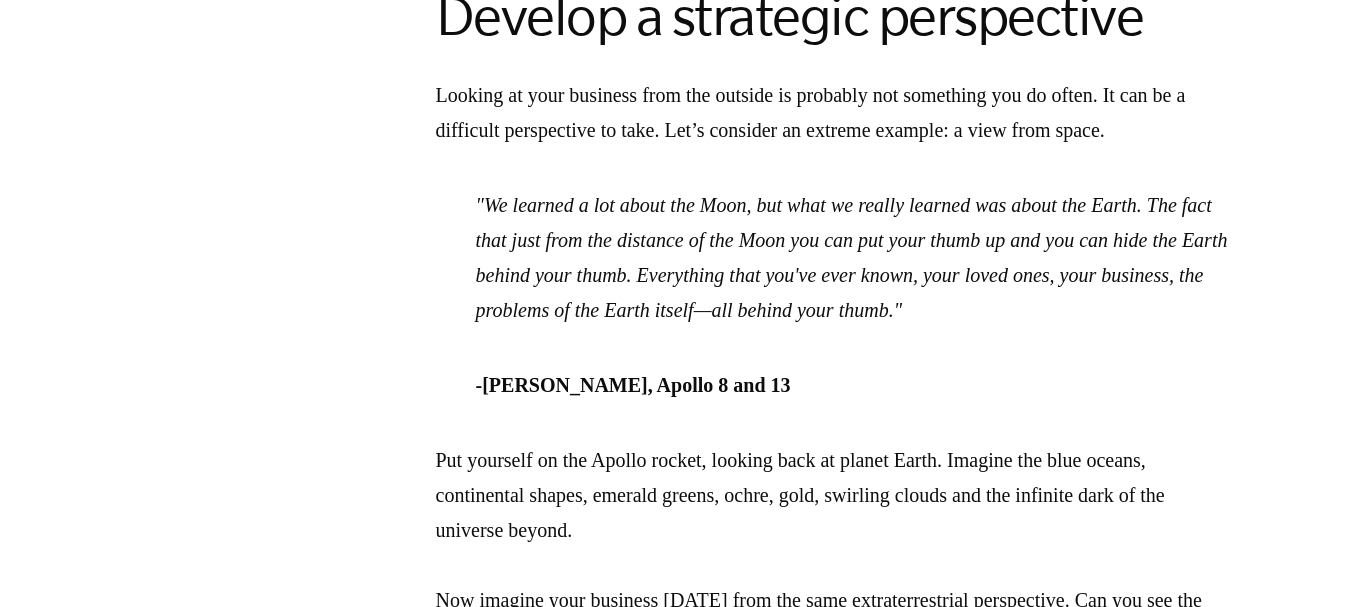 scroll, scrollTop: 1900, scrollLeft: 0, axis: vertical 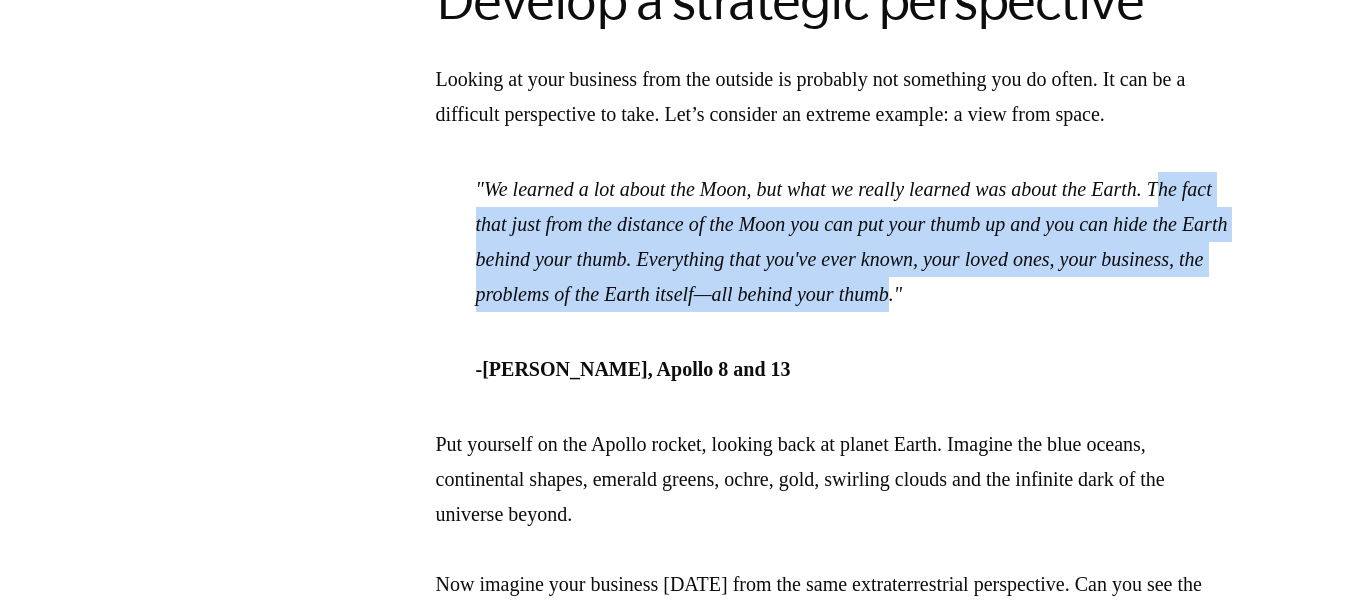drag, startPoint x: 490, startPoint y: 228, endPoint x: 1200, endPoint y: 304, distance: 714.056 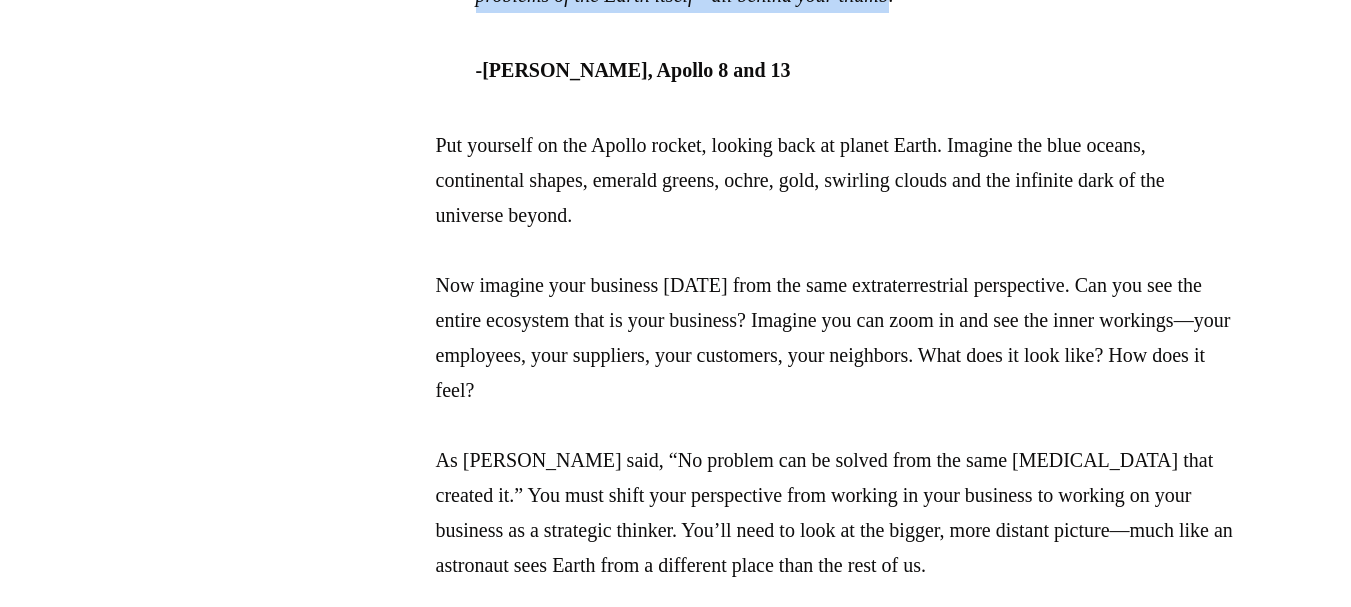 scroll, scrollTop: 2209, scrollLeft: 0, axis: vertical 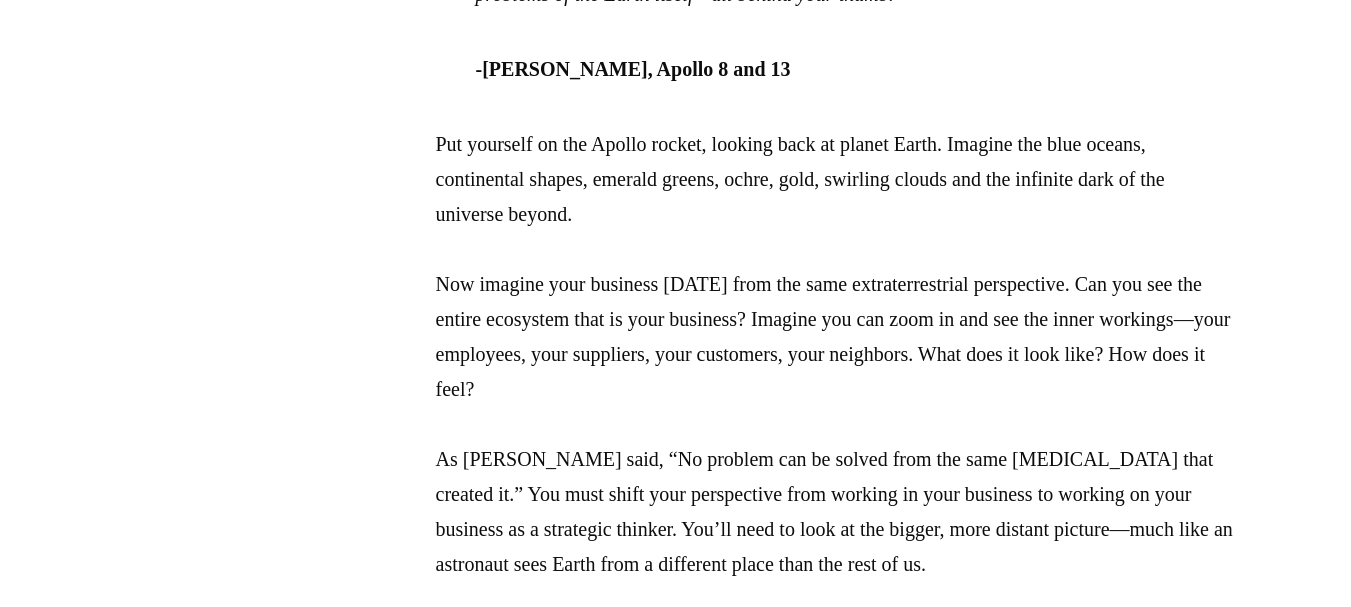 click on "Put yourself on the Apollo rocket, looking back at planet Earth. Imagine the blue oceans, continental shapes, emerald greens, ochre, gold, swirling clouds and the infinite dark of the universe beyond. Now imagine your business five years from now from the same extraterrestrial perspective. Can you see the entire ecosystem that is your business? Imagine you can zoom in and see the inner workings—your employees, your suppliers, your customers, your neighbors. What does it look like? How does it feel? As Einstein said, “No problem can be solved from the same level of consciousness that created it.” You must shift your perspective from working in your business to working on your business as a strategic thinker. You’ll need to look at the bigger, more distant picture—much like an astronaut sees Earth from a different place than the rest of us." at bounding box center (836, 354) 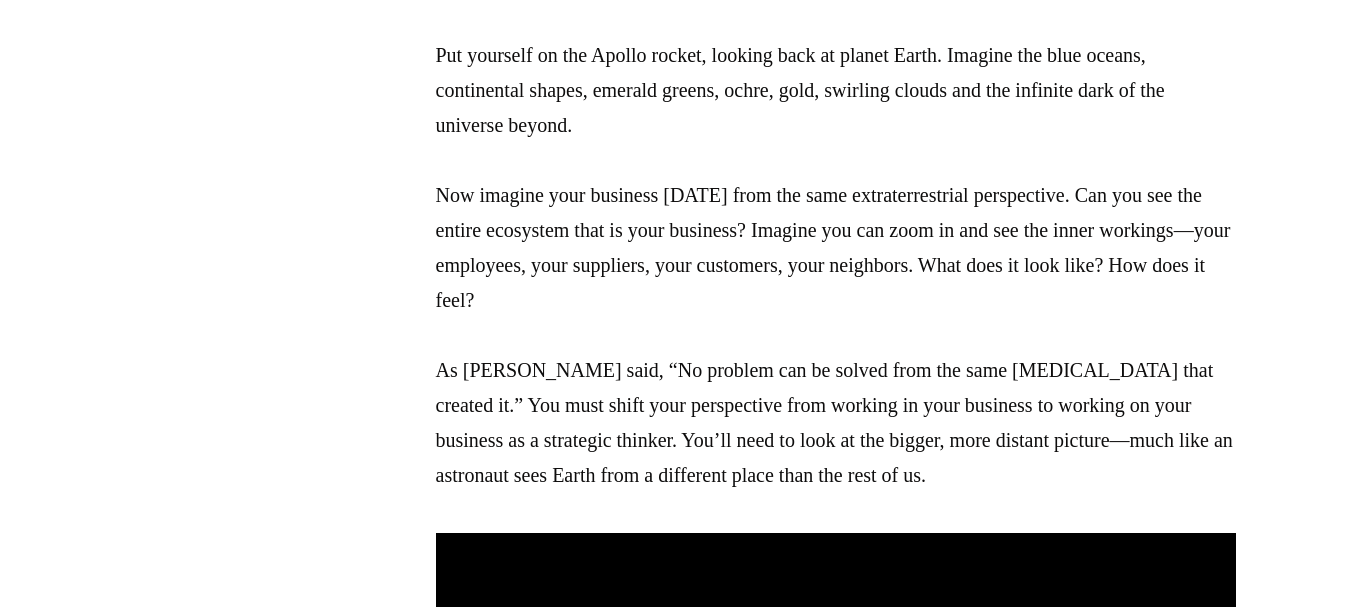 scroll, scrollTop: 2309, scrollLeft: 0, axis: vertical 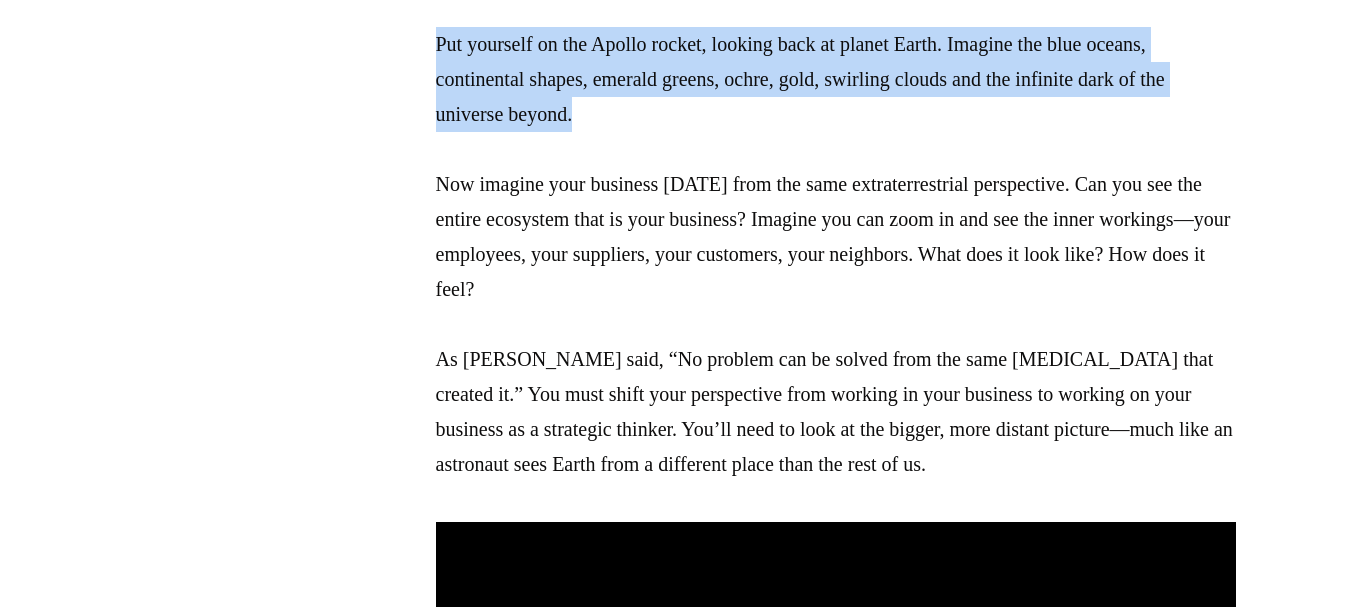 drag, startPoint x: 440, startPoint y: 44, endPoint x: 704, endPoint y: 100, distance: 269.87405 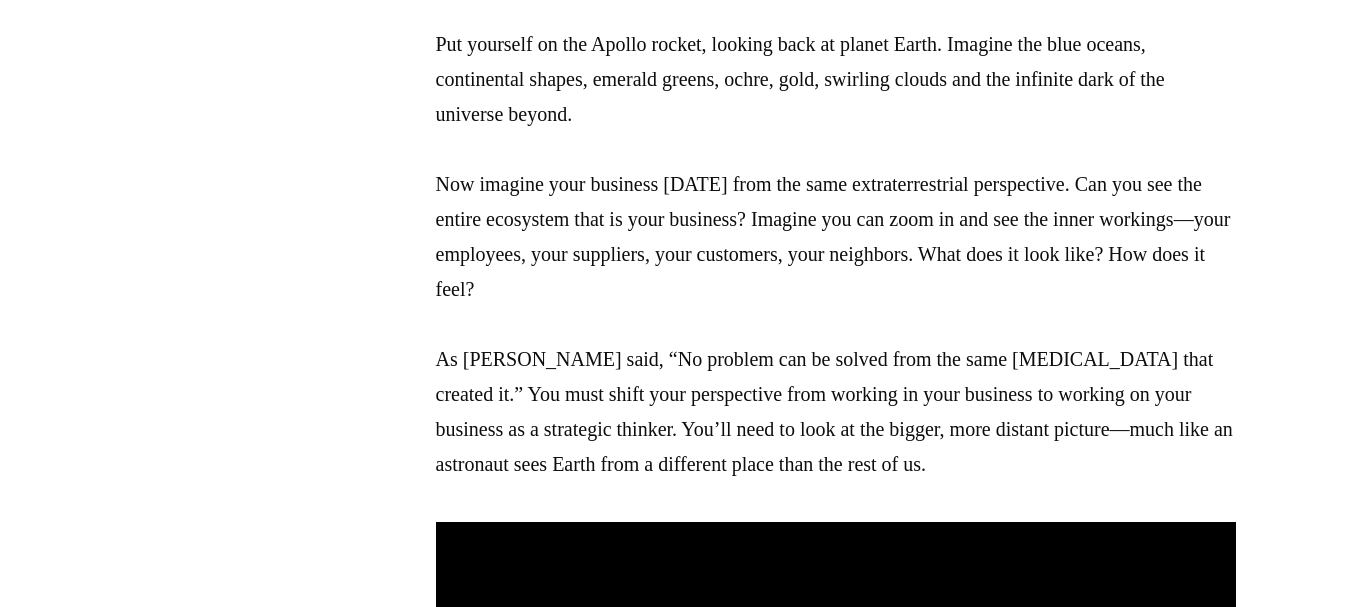 click on "Put yourself on the Apollo rocket, looking back at planet Earth. Imagine the blue oceans, continental shapes, emerald greens, ochre, gold, swirling clouds and the infinite dark of the universe beyond. Now imagine your business five years from now from the same extraterrestrial perspective. Can you see the entire ecosystem that is your business? Imagine you can zoom in and see the inner workings—your employees, your suppliers, your customers, your neighbors. What does it look like? How does it feel? As Einstein said, “No problem can be solved from the same level of consciousness that created it.” You must shift your perspective from working in your business to working on your business as a strategic thinker. You’ll need to look at the bigger, more distant picture—much like an astronaut sees Earth from a different place than the rest of us." at bounding box center [836, 254] 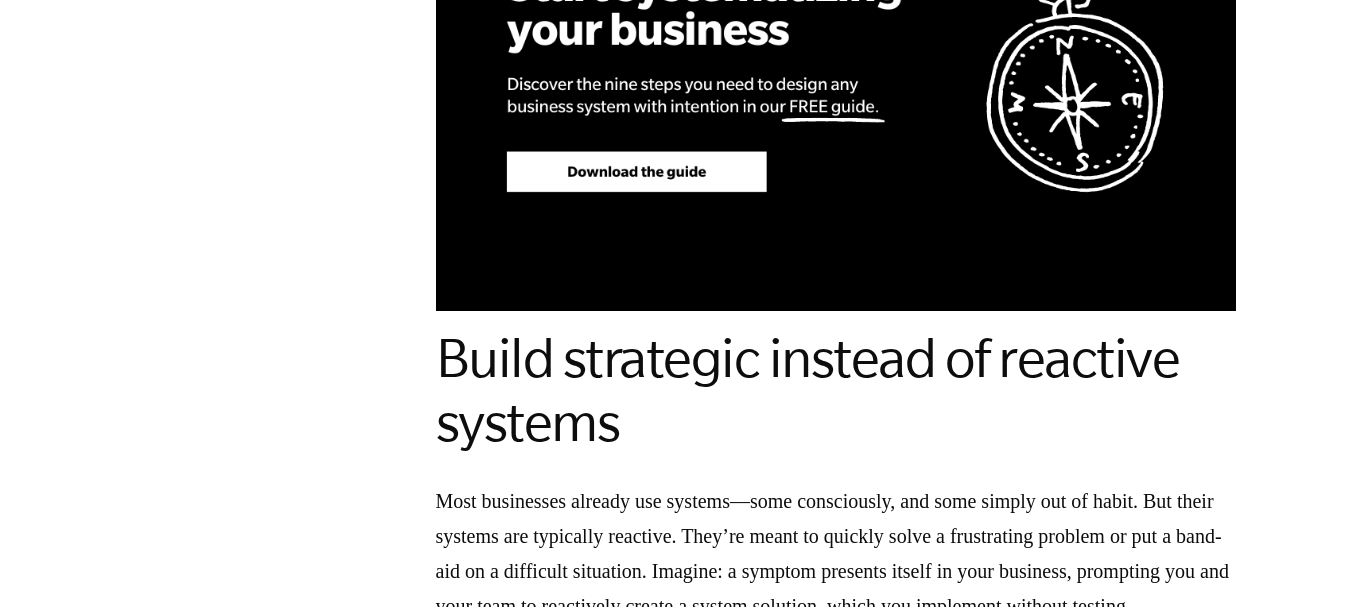 scroll, scrollTop: 2909, scrollLeft: 0, axis: vertical 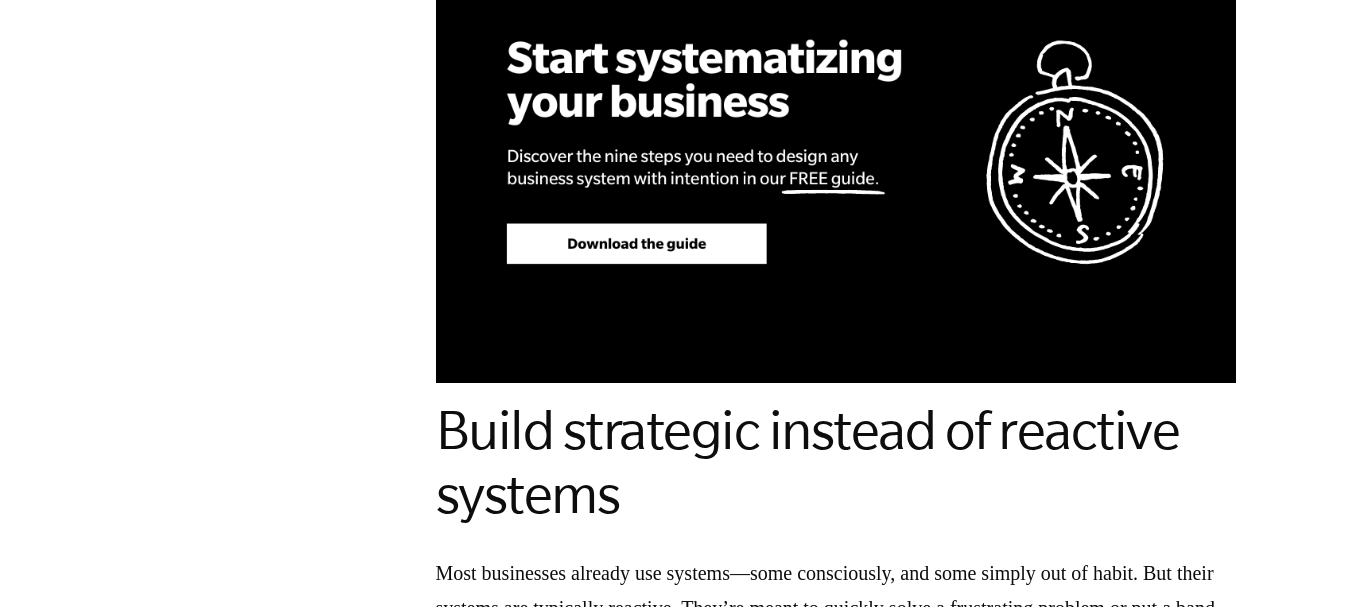click at bounding box center (836, 152) 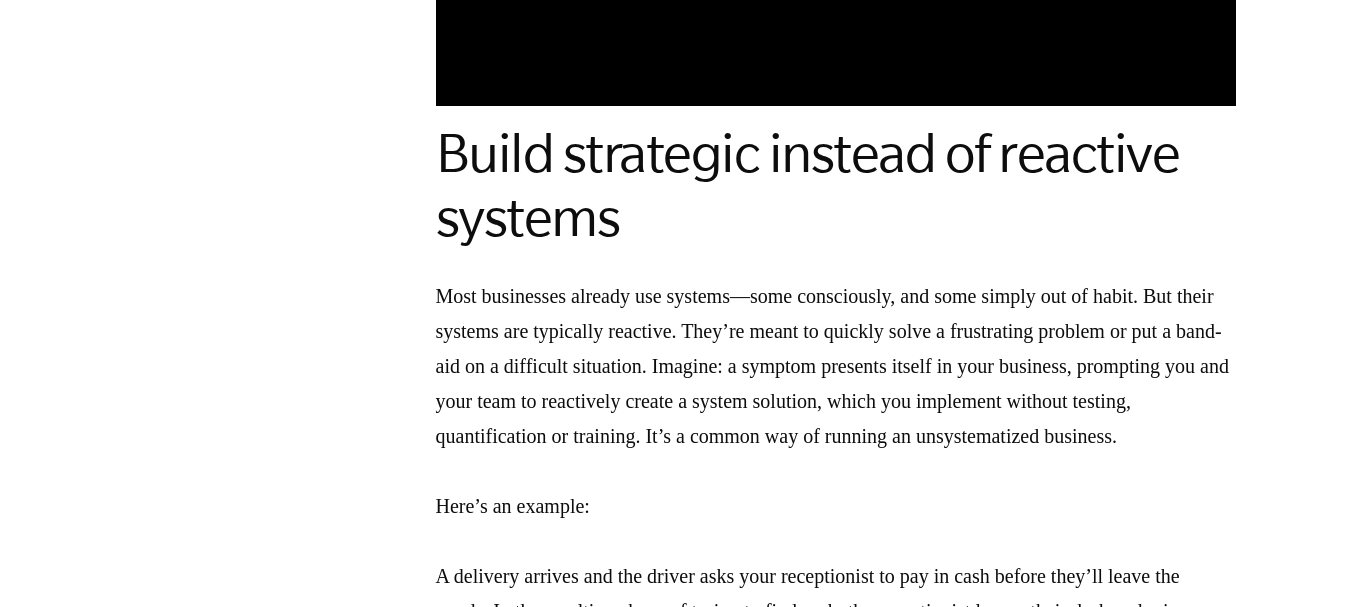 scroll, scrollTop: 3209, scrollLeft: 0, axis: vertical 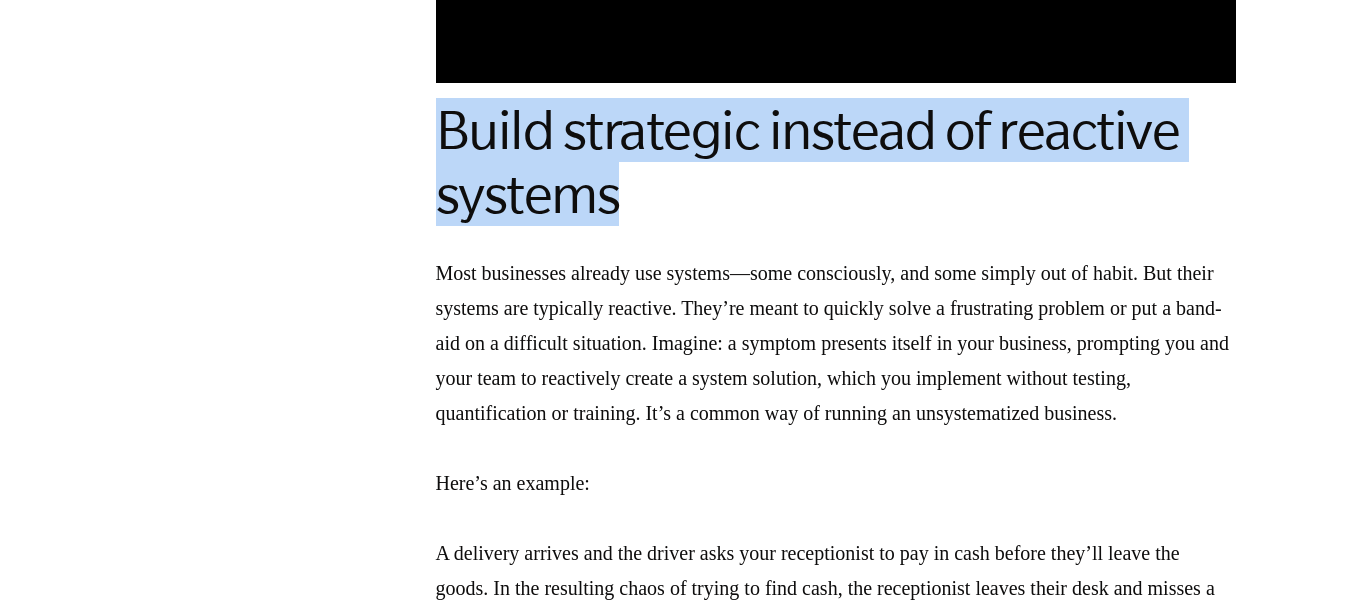 drag, startPoint x: 437, startPoint y: 132, endPoint x: 641, endPoint y: 184, distance: 210.52316 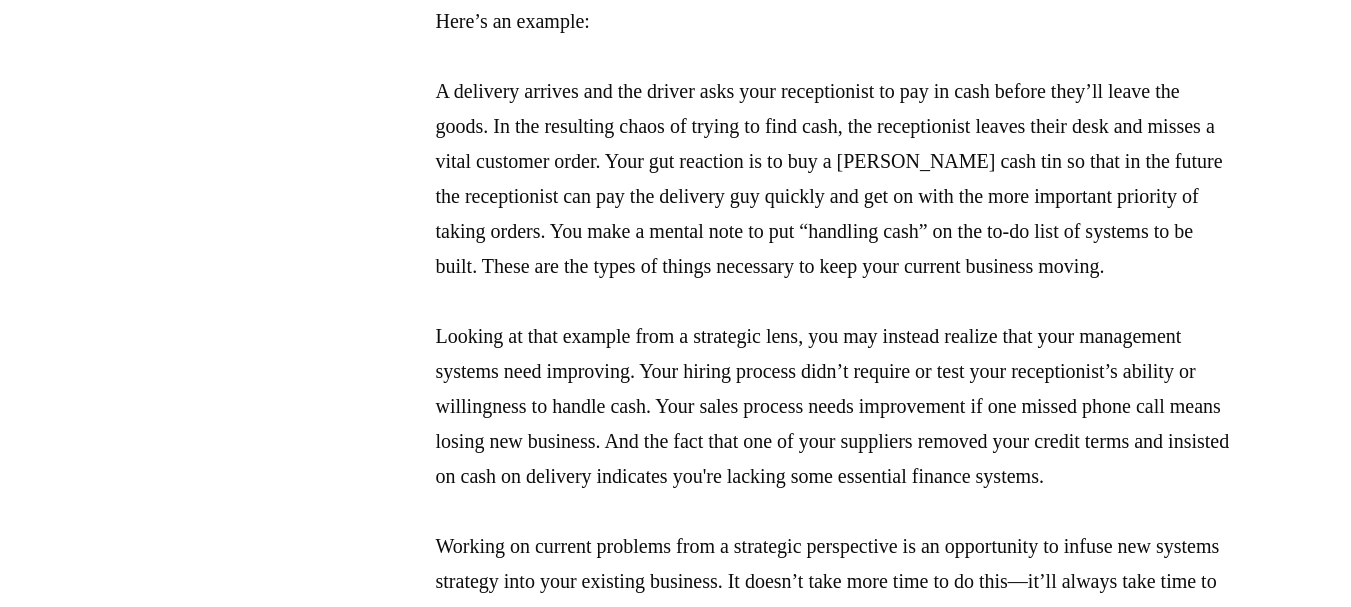 scroll, scrollTop: 3709, scrollLeft: 0, axis: vertical 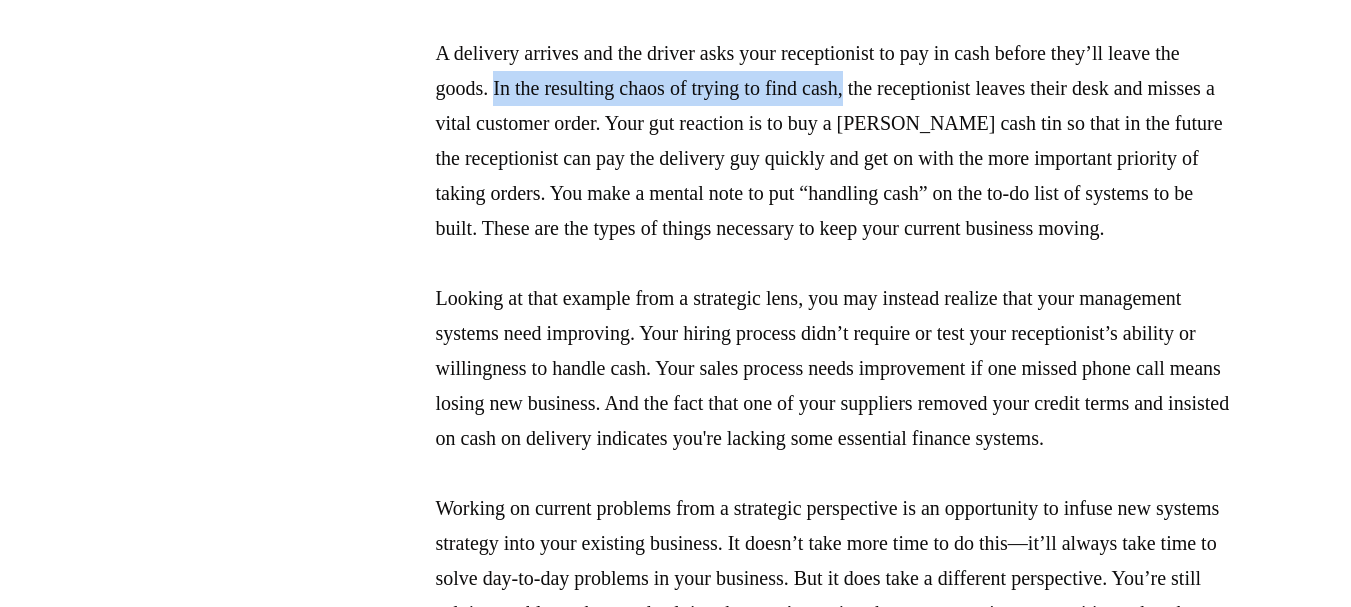 drag, startPoint x: 532, startPoint y: 121, endPoint x: 921, endPoint y: 203, distance: 397.54874 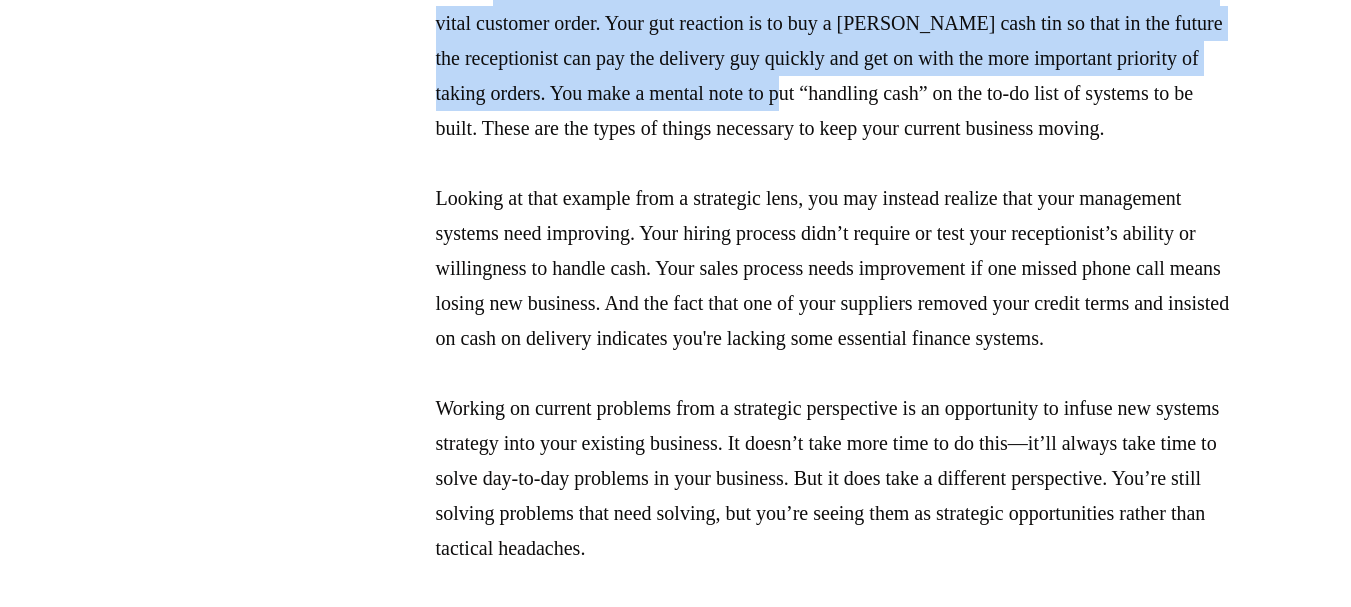click on "Most businesses already use systems—some consciously, and some simply out of habit. But their systems are typically reactive. They’re meant to quickly solve a frustrating problem or put a band-aid on a difficult situation. Imagine: a symptom presents itself in your business, prompting you and your team to reactively create a system solution, which you implement without testing, quantification or training. It’s a common way of running an unsystematized business. Here’s an example: Looking at that example from a strategic lens, you may instead realize that your management systems need improving. Your hiring process didn’t require or test your receptionist’s ability or willingness to handle cash. Your sales process needs improvement if one missed phone call means losing new business. And the fact that one of your suppliers removed your credit terms and insisted on cash on delivery indicates you're lacking some essential finance systems." at bounding box center (836, 111) 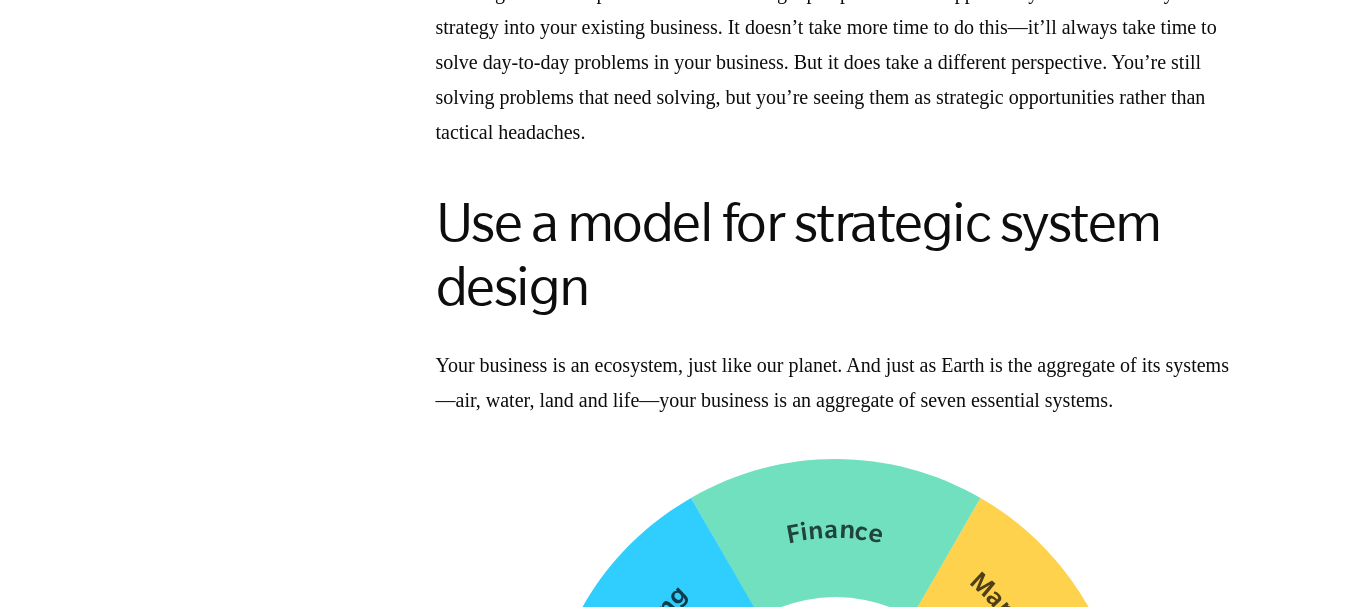 scroll, scrollTop: 4209, scrollLeft: 0, axis: vertical 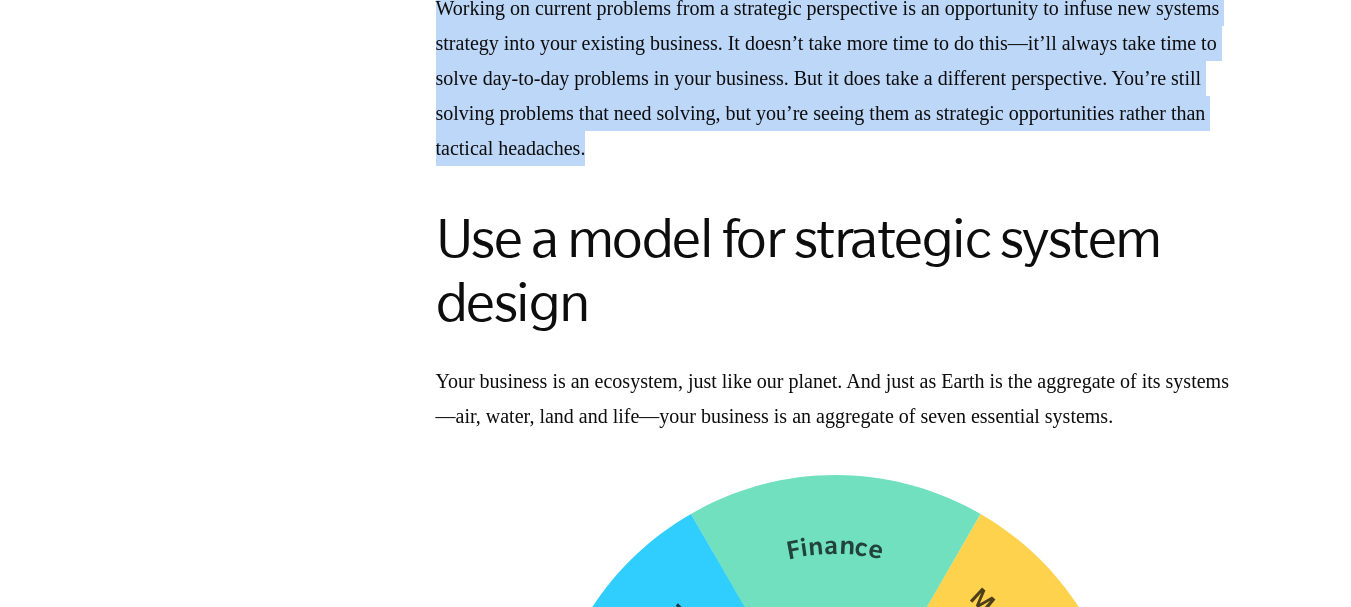 drag, startPoint x: 443, startPoint y: 107, endPoint x: 1168, endPoint y: 258, distance: 740.5579 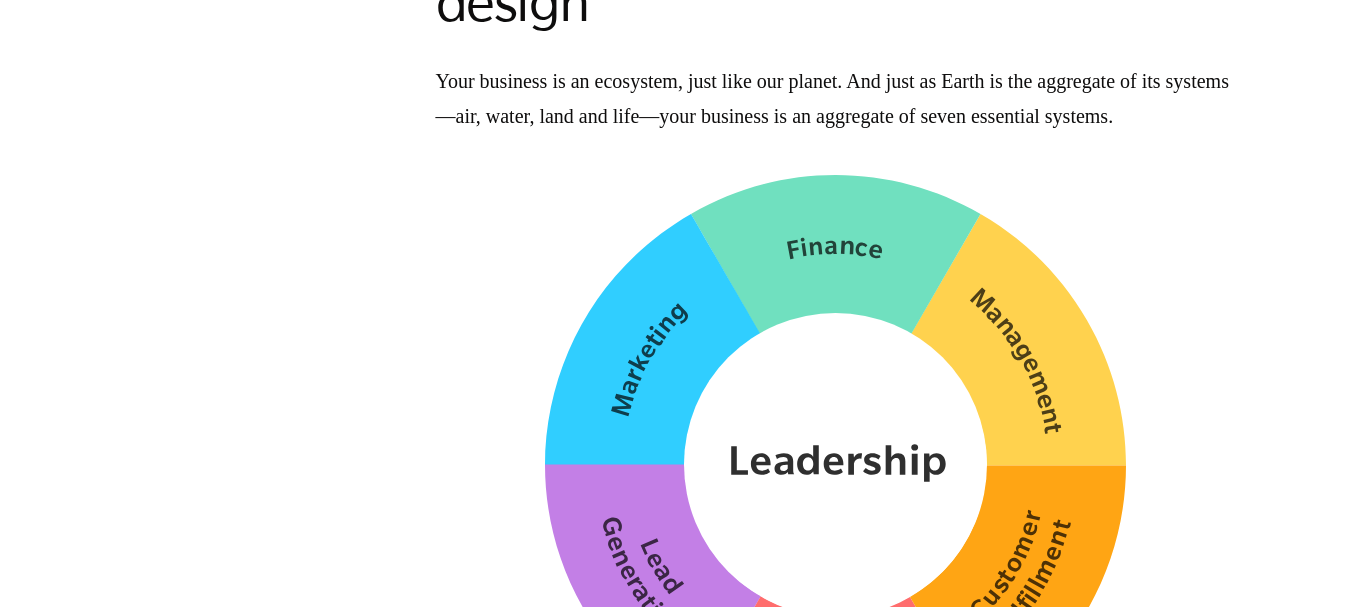 scroll, scrollTop: 4609, scrollLeft: 0, axis: vertical 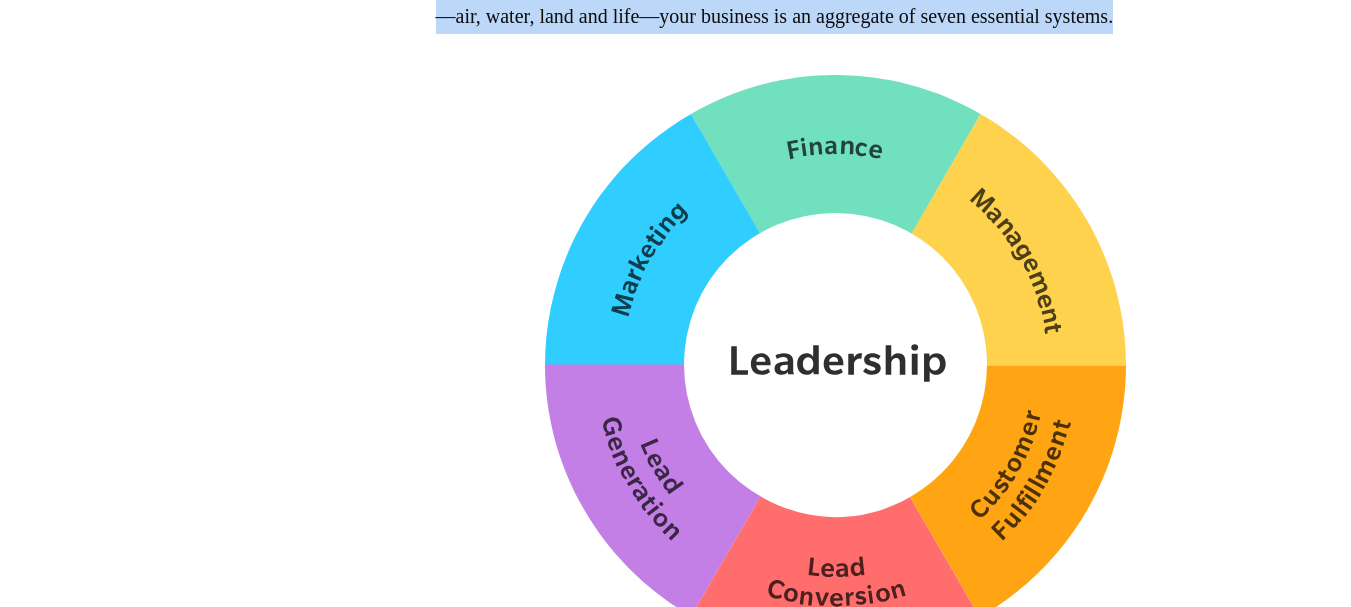 drag, startPoint x: 439, startPoint y: 88, endPoint x: 540, endPoint y: 150, distance: 118.511604 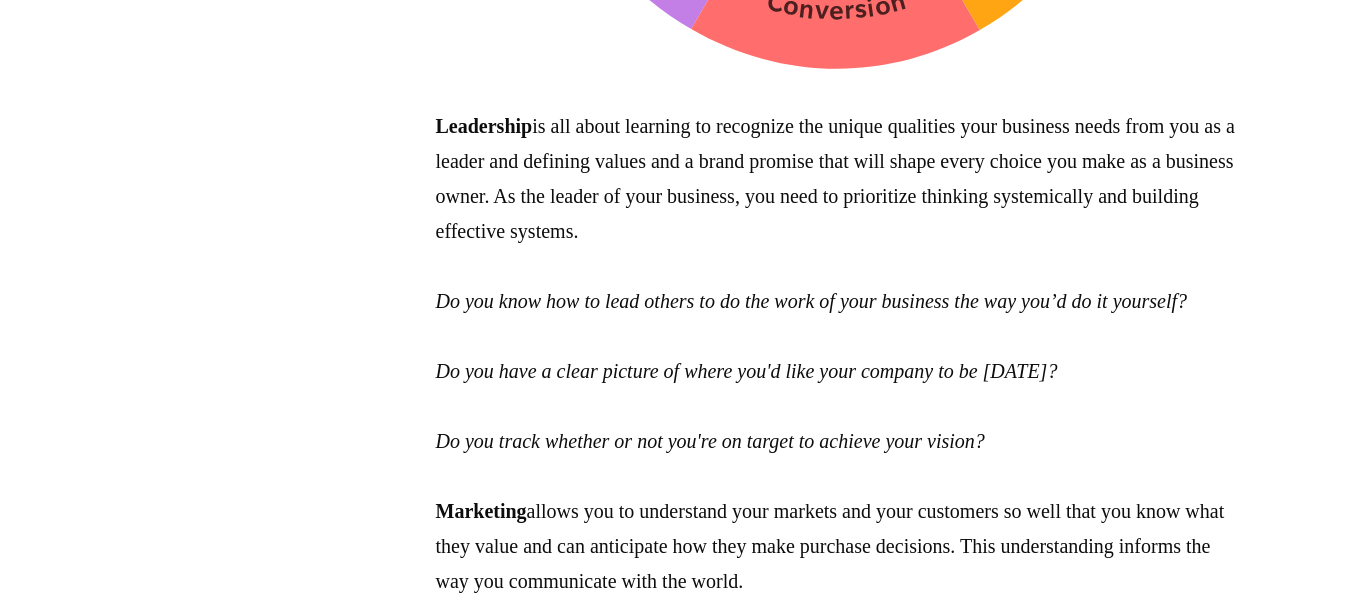 scroll, scrollTop: 5309, scrollLeft: 0, axis: vertical 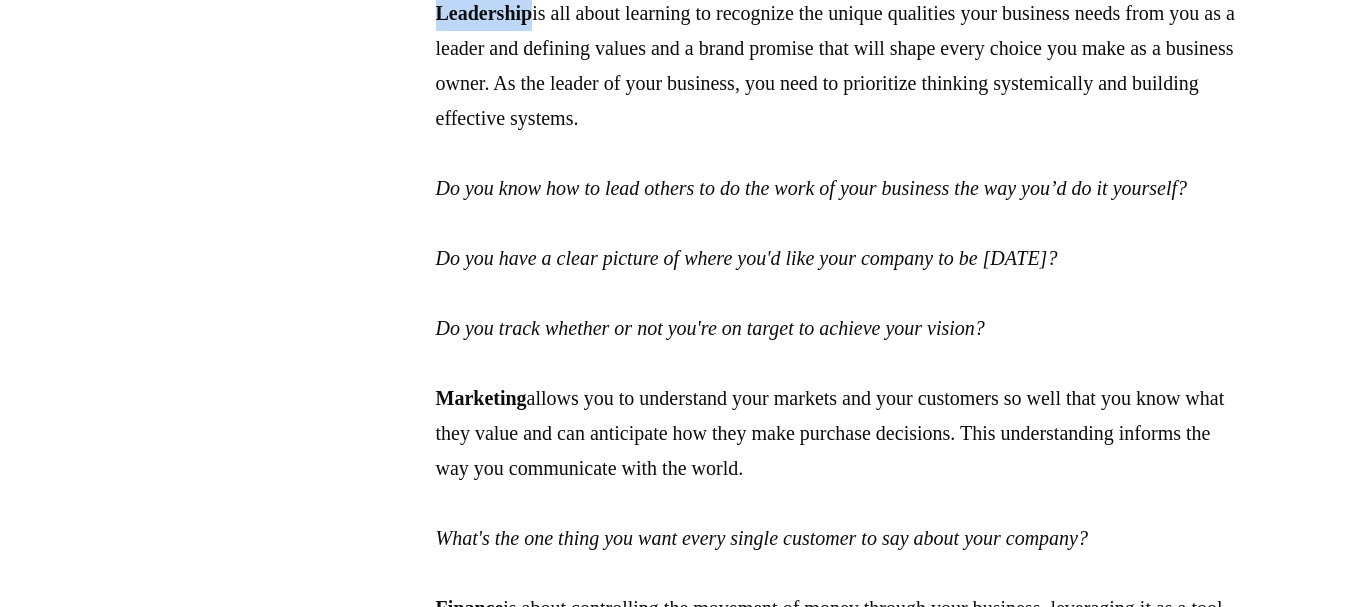 drag, startPoint x: 439, startPoint y: 150, endPoint x: 547, endPoint y: 146, distance: 108.07405 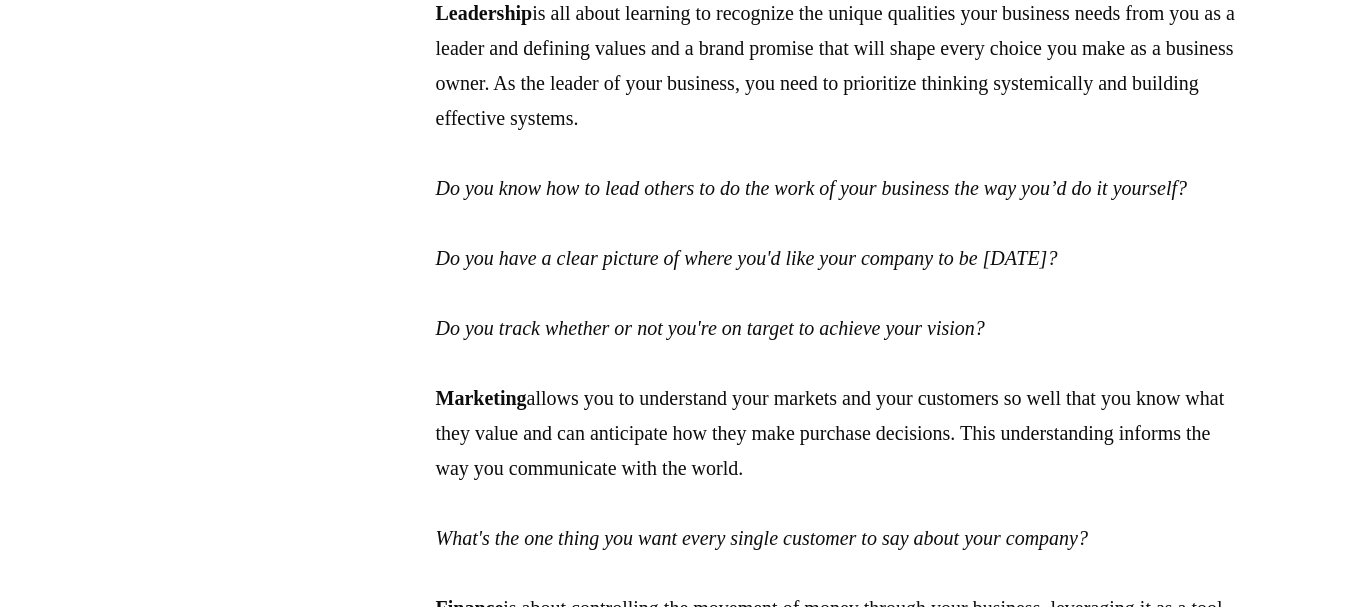 click on "Leadership  is all about learning to recognize the unique qualities your business needs from you as a leader and defining values and a brand promise that will shape every choice you make as a business owner. As the leader of your business, you need to prioritize thinking systemically and building effective systems. Do you know how to lead others to do the work of your business the way you’d do it yourself? Do you have a clear picture of where you'd like your company to be in five years? Do you track whether or not you're on target to achieve your vision? Marketing  allows you to understand your markets and your customers so well that you know what they value and can anticipate how they make purchase decisions. This understanding informs the way you communicate with the world. What's the one thing you want every single customer to say about your company? Finance Do you use your financial reporting to make strategic and day-to-day decisions about your business? Management  Customer Fulfillment Lead Conversion" at bounding box center [836, 1098] 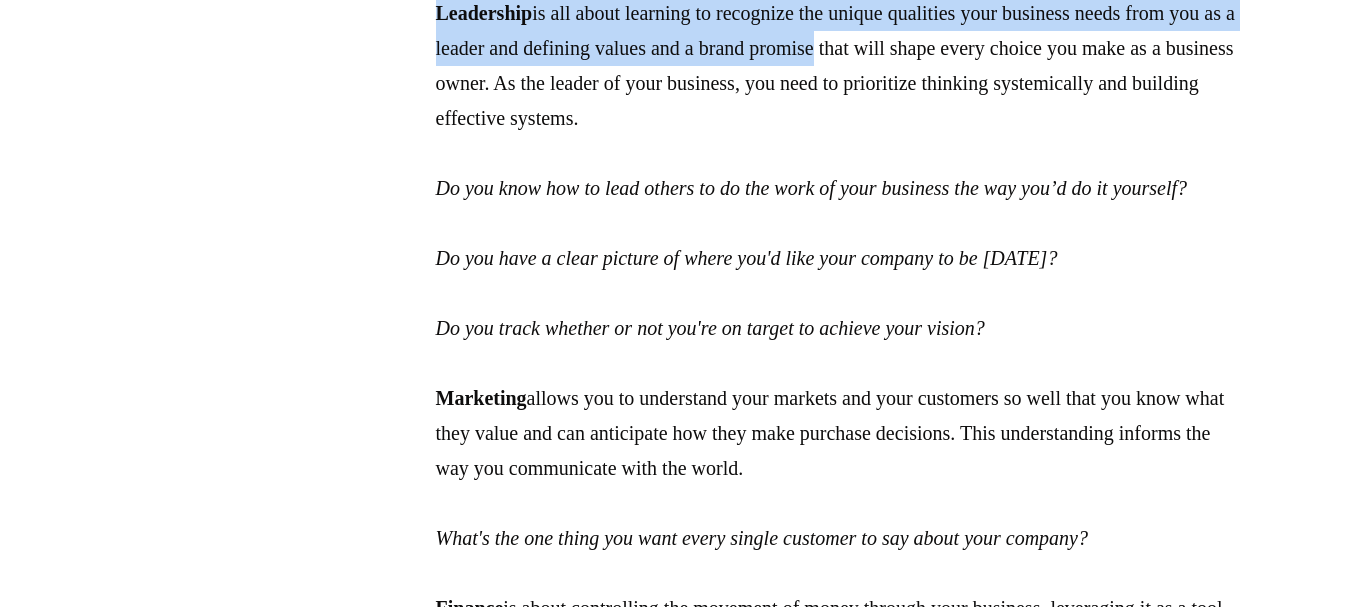 drag, startPoint x: 439, startPoint y: 149, endPoint x: 969, endPoint y: 197, distance: 532.1691 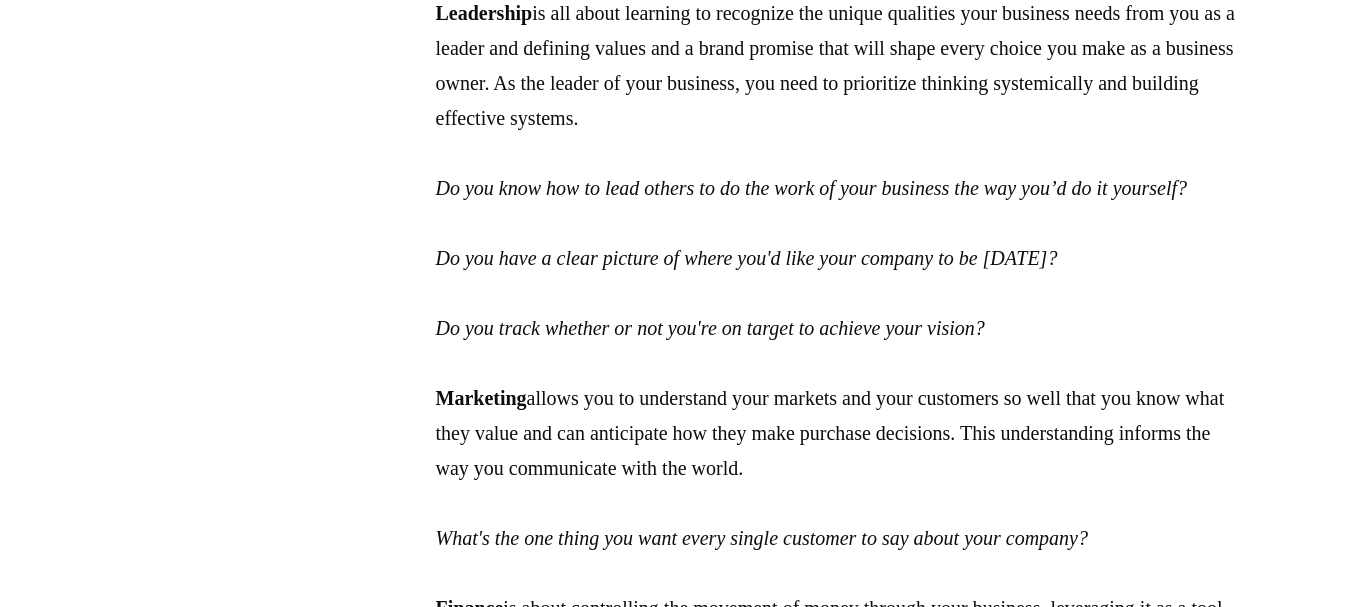 click on "Leadership  is all about learning to recognize the unique qualities your business needs from you as a leader and defining values and a brand promise that will shape every choice you make as a business owner. As the leader of your business, you need to prioritize thinking systemically and building effective systems. Do you know how to lead others to do the work of your business the way you’d do it yourself? Do you have a clear picture of where you'd like your company to be in five years? Do you track whether or not you're on target to achieve your vision? Marketing  allows you to understand your markets and your customers so well that you know what they value and can anticipate how they make purchase decisions. This understanding informs the way you communicate with the world. What's the one thing you want every single customer to say about your company? Finance Do you use your financial reporting to make strategic and day-to-day decisions about your business? Management  Customer Fulfillment Lead Conversion" at bounding box center (836, 1098) 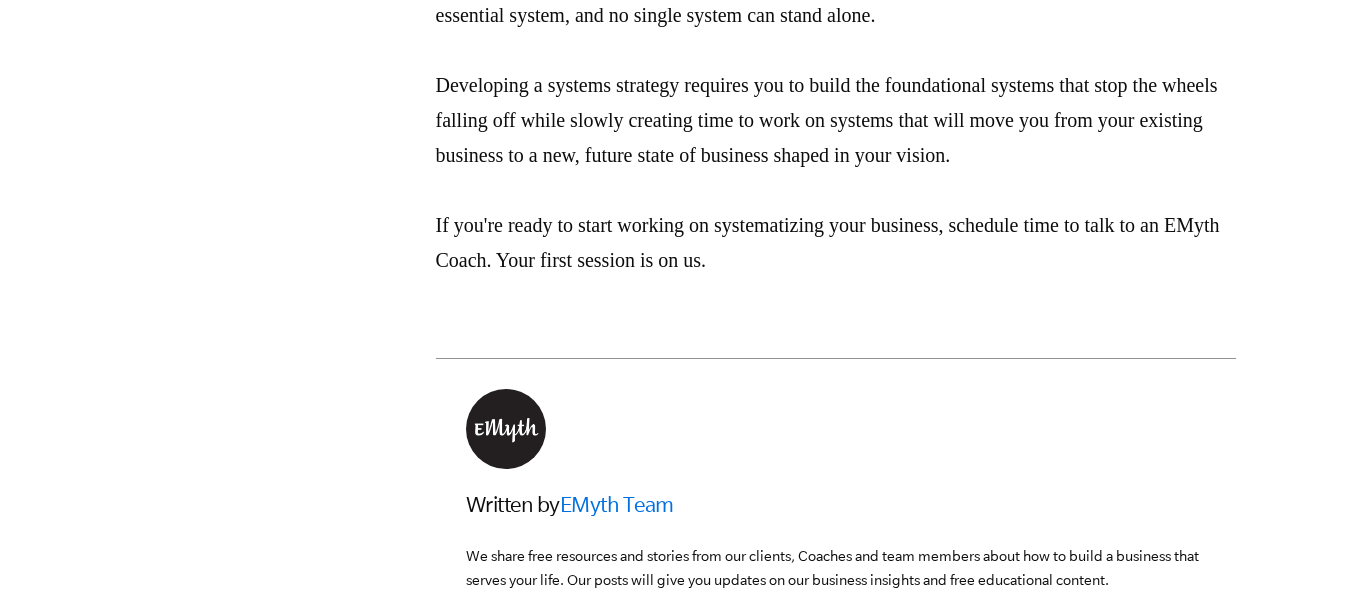 scroll, scrollTop: 7209, scrollLeft: 0, axis: vertical 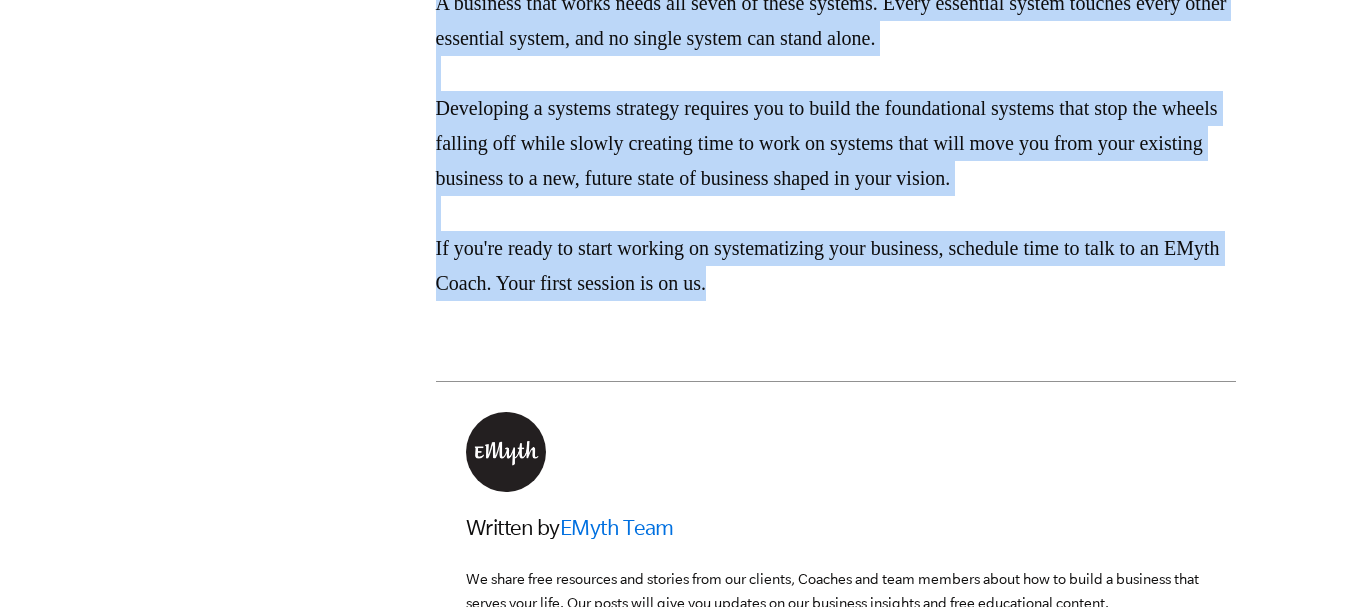 drag, startPoint x: 436, startPoint y: 160, endPoint x: 1126, endPoint y: 462, distance: 753.19586 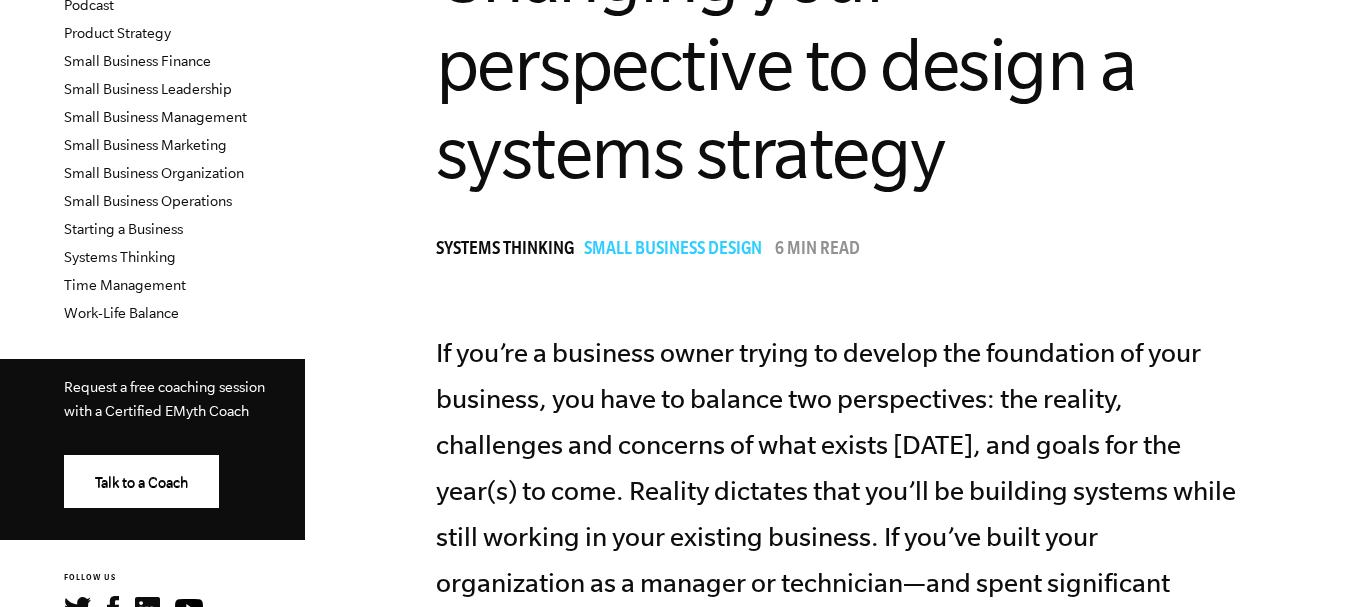 scroll, scrollTop: 600, scrollLeft: 0, axis: vertical 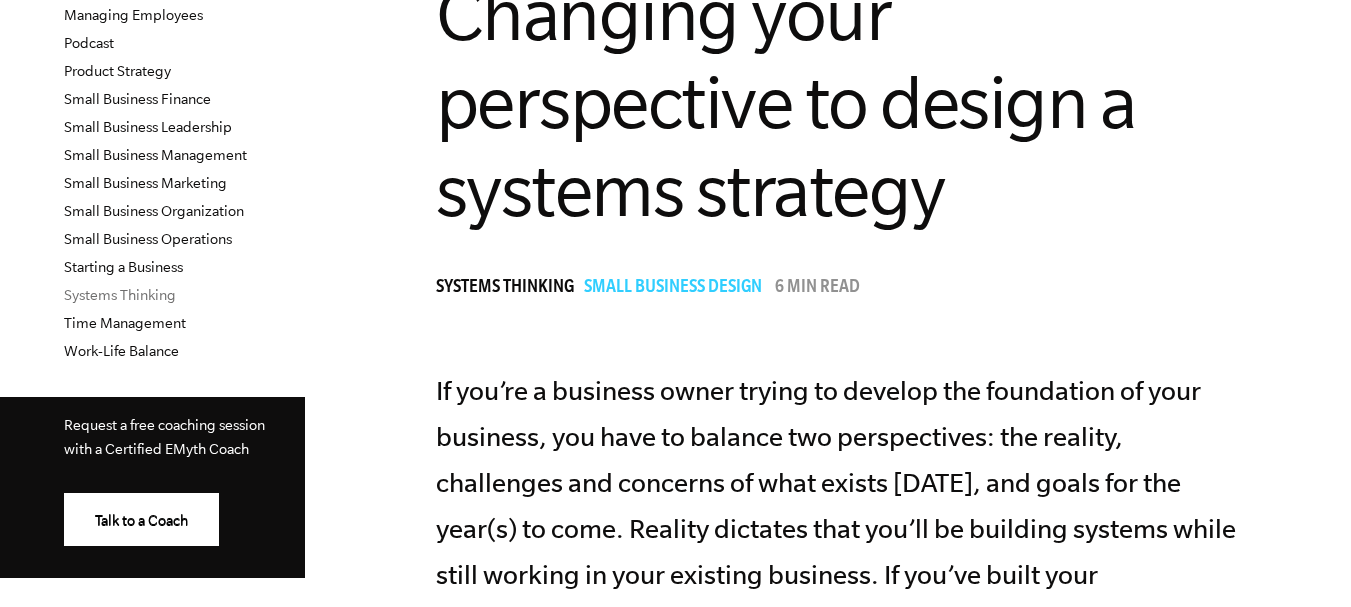 click on "Systems Thinking" at bounding box center [120, 295] 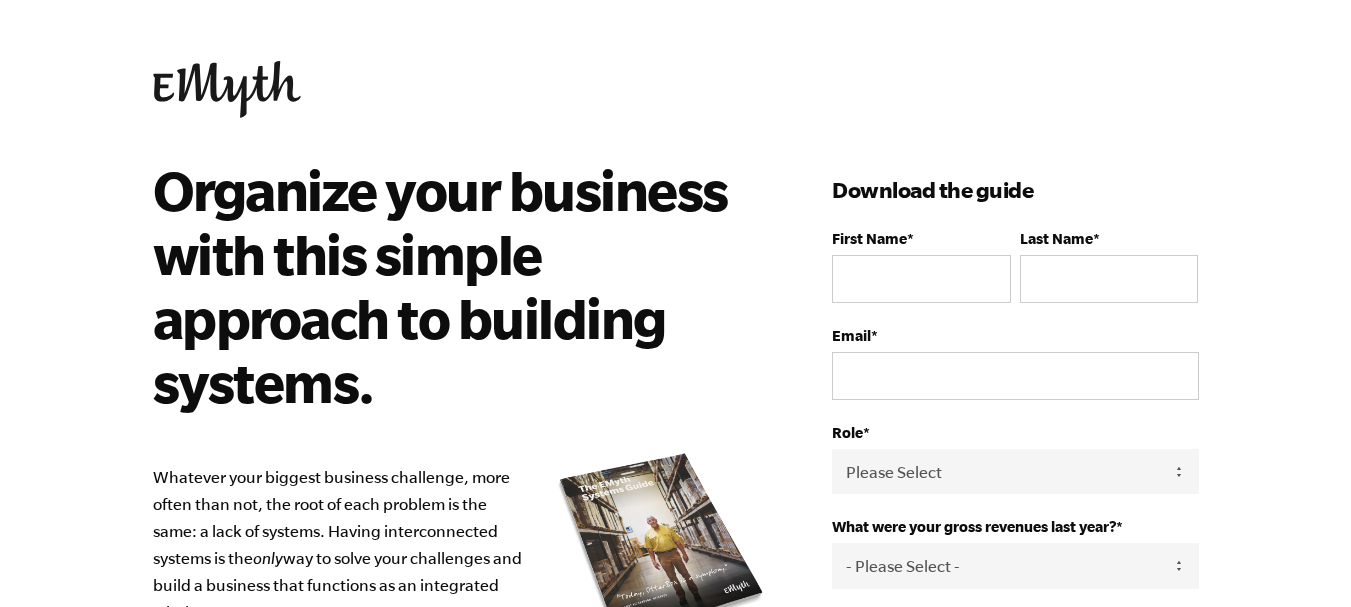 scroll, scrollTop: 100, scrollLeft: 0, axis: vertical 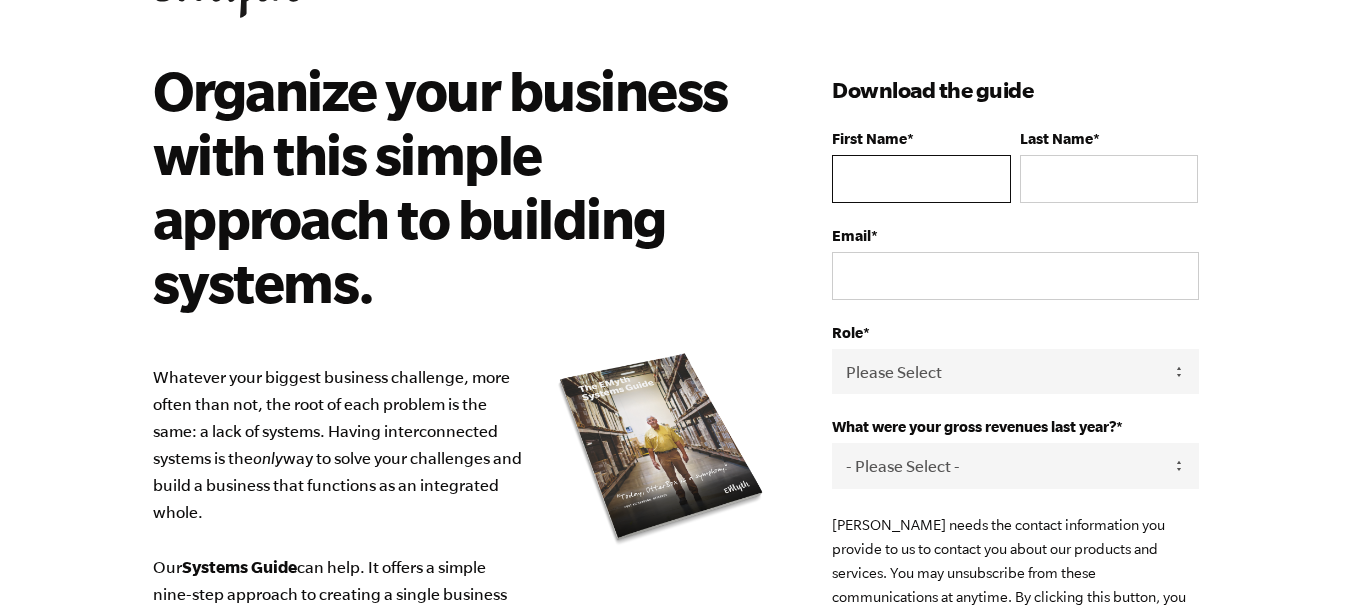 click on "First Name *" at bounding box center (921, 179) 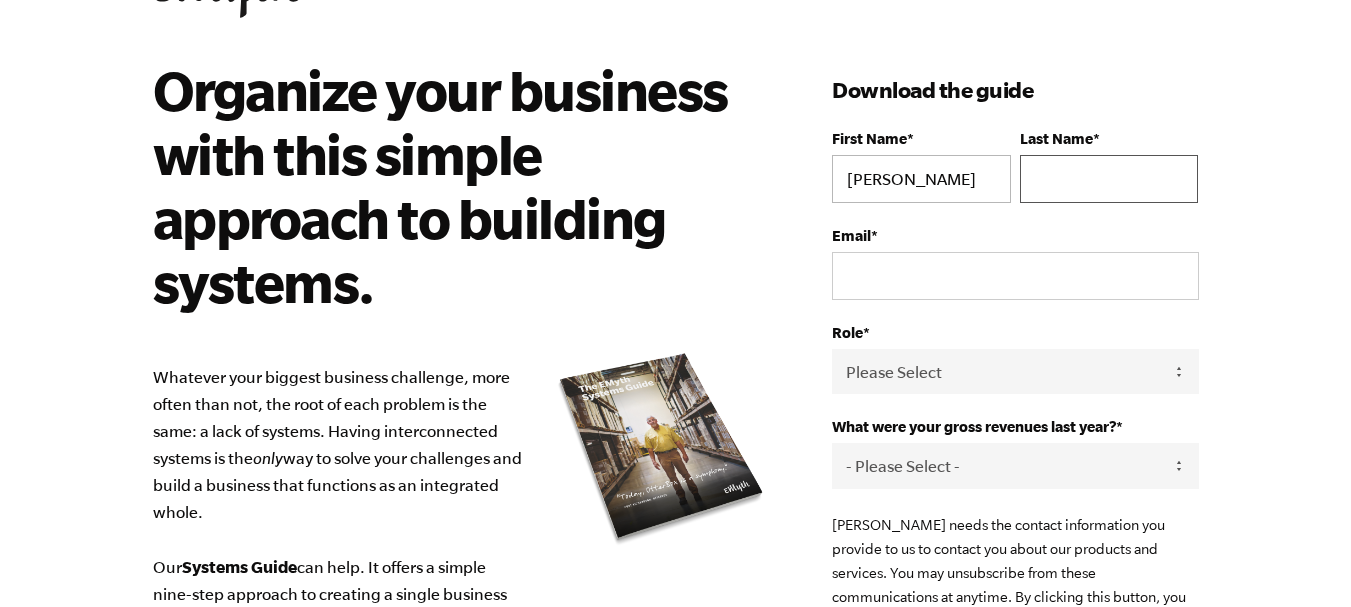 type on "Sperandio" 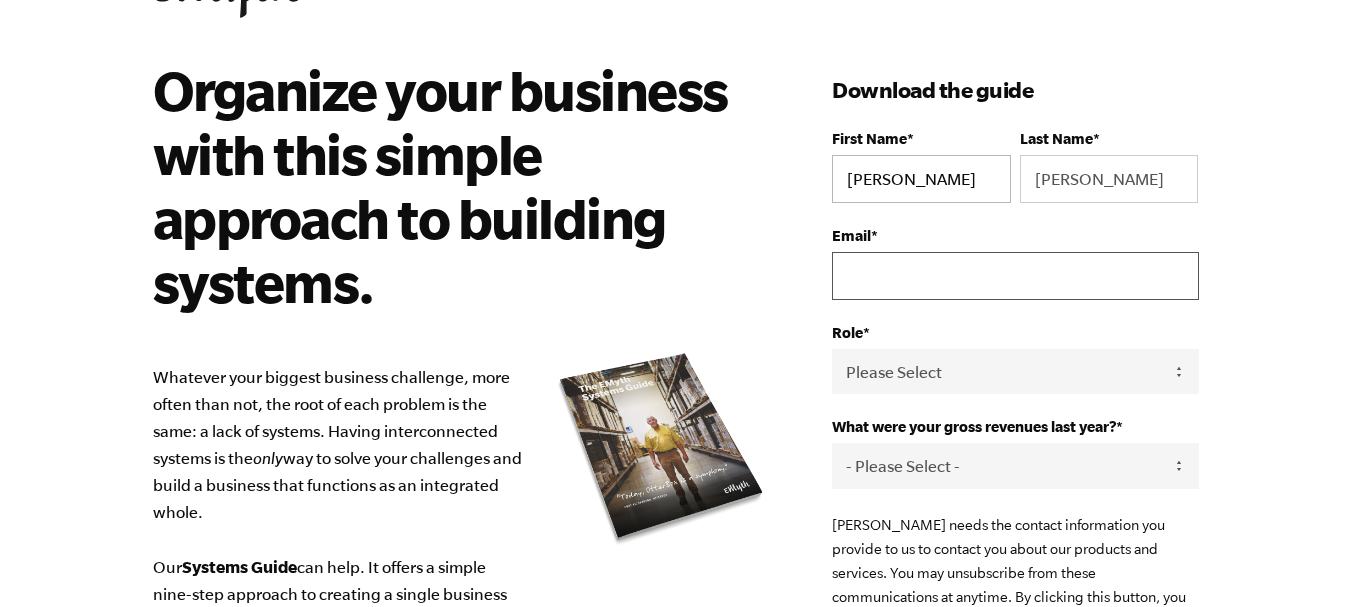 type on "douglas.sperandio@gmail.com" 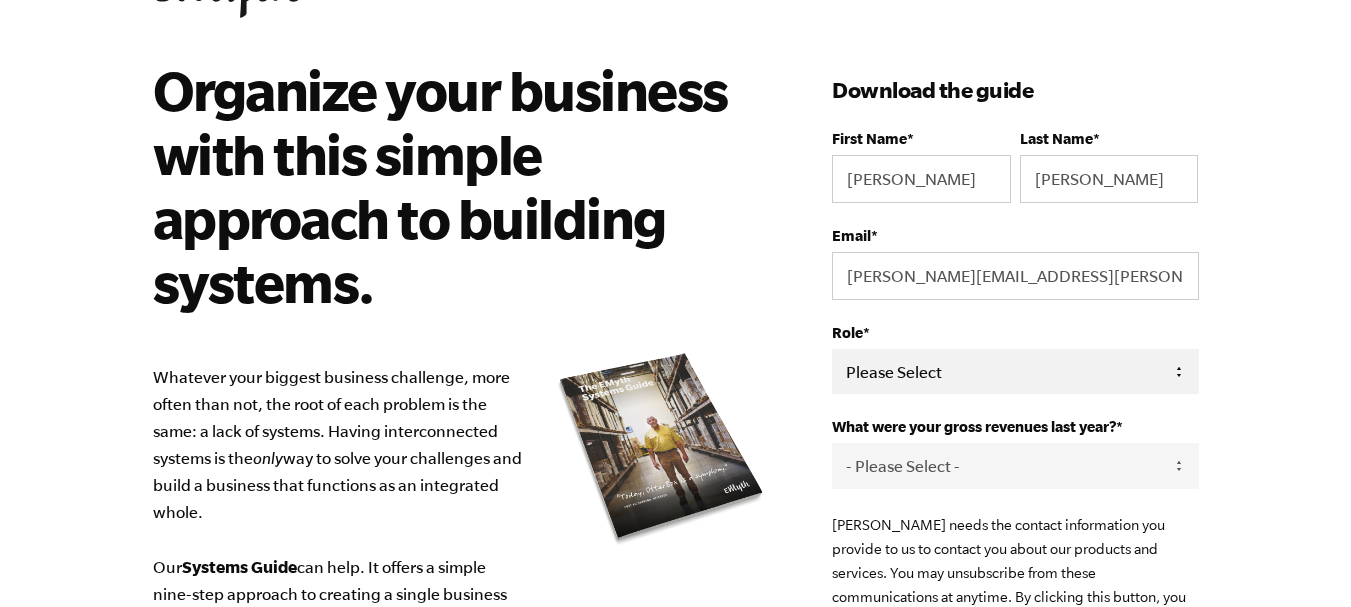 click on "Please Select Owner Partner / Co-Owner Executive Employee / Other" at bounding box center [1015, 371] 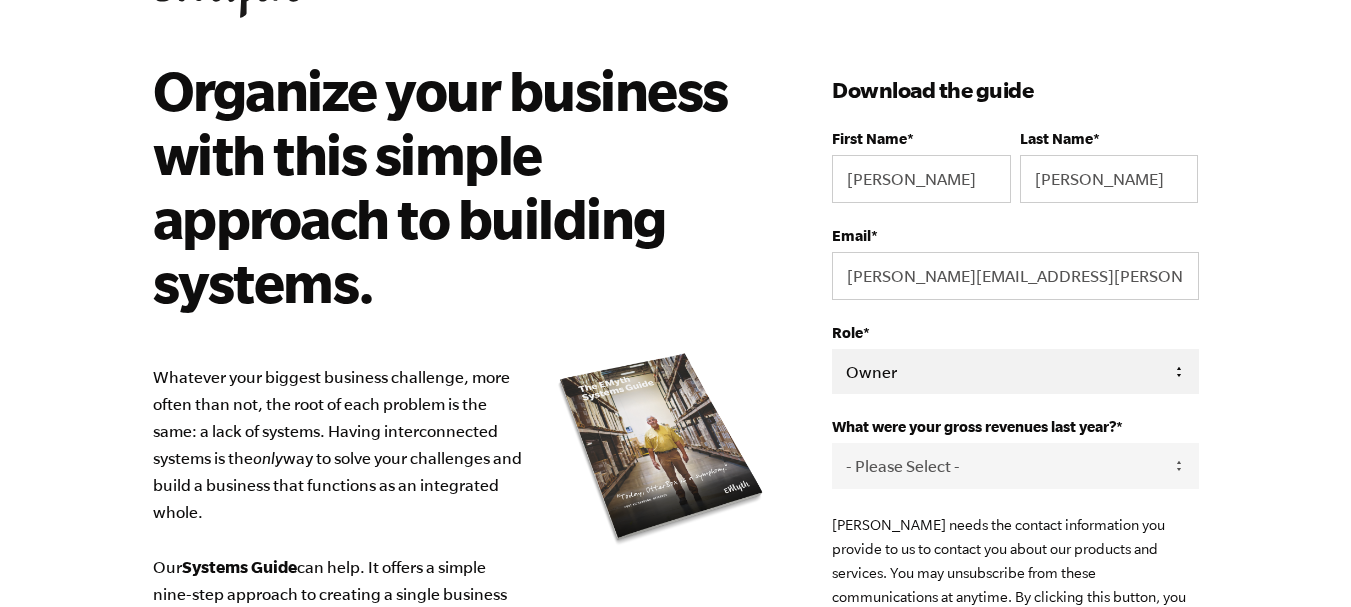 click on "Please Select Owner Partner / Co-Owner Executive Employee / Other" at bounding box center [1015, 371] 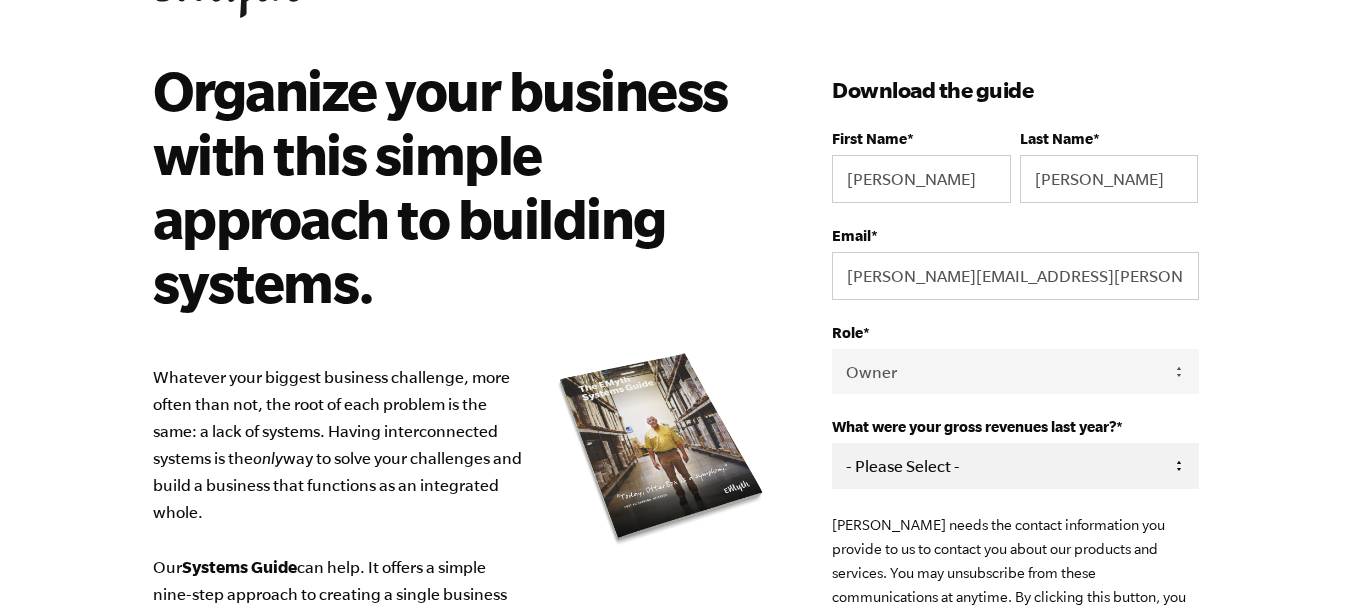 click on "- Please Select - 0-75K 76-150K 151-275K 276-500K 501-750K 751-1M 1-2.5M 2.5-5M 5-10M 10M+" at bounding box center (1015, 465) 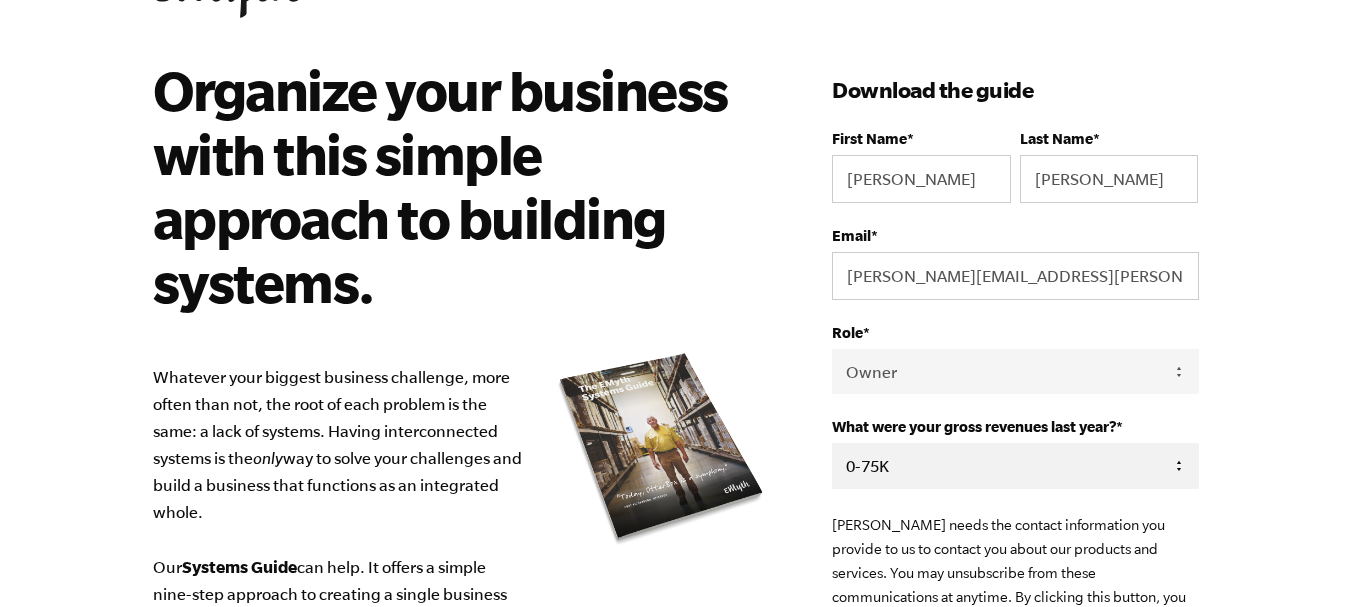 click on "- Please Select - 0-75K 76-150K 151-275K 276-500K 501-750K 751-1M 1-2.5M 2.5-5M 5-10M 10M+" at bounding box center [1015, 465] 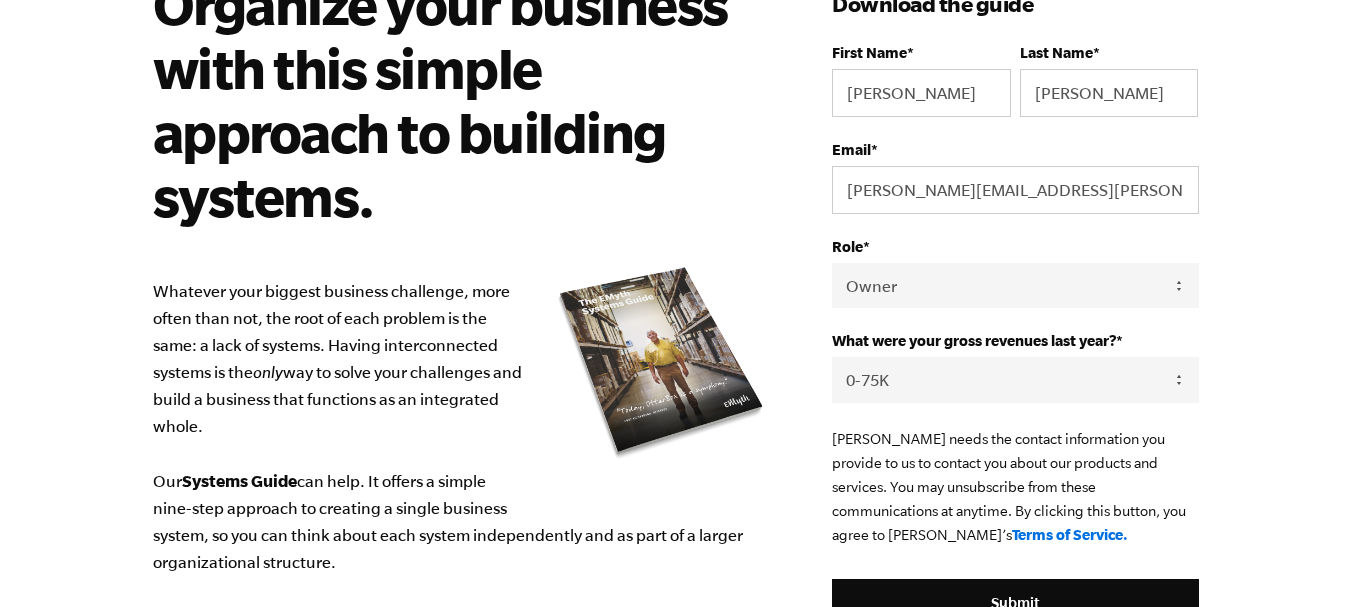 scroll, scrollTop: 300, scrollLeft: 0, axis: vertical 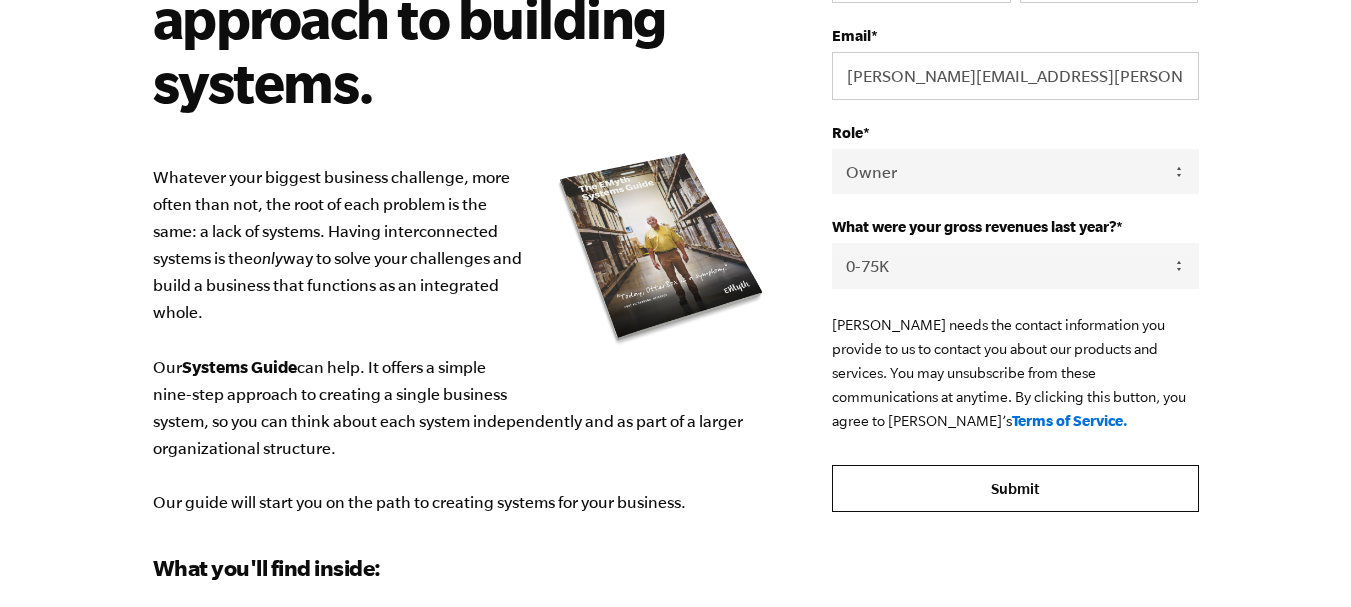 click on "Submit" at bounding box center (1015, 489) 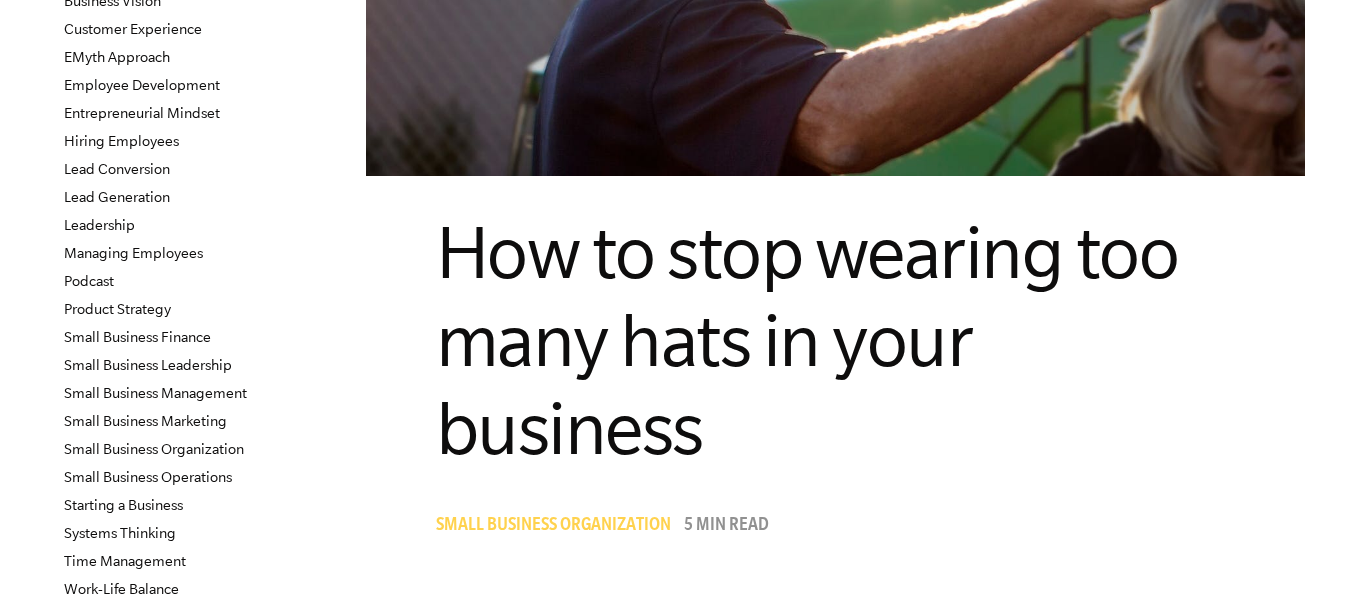 scroll, scrollTop: 500, scrollLeft: 0, axis: vertical 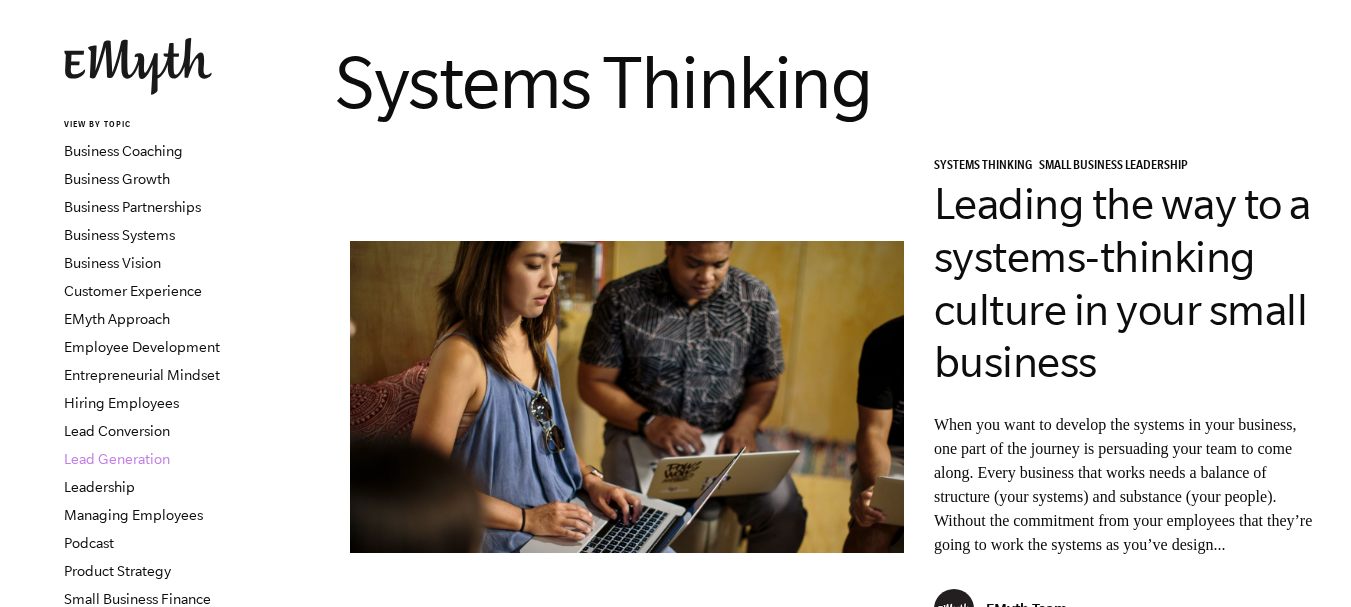 click on "Lead Generation" at bounding box center [117, 459] 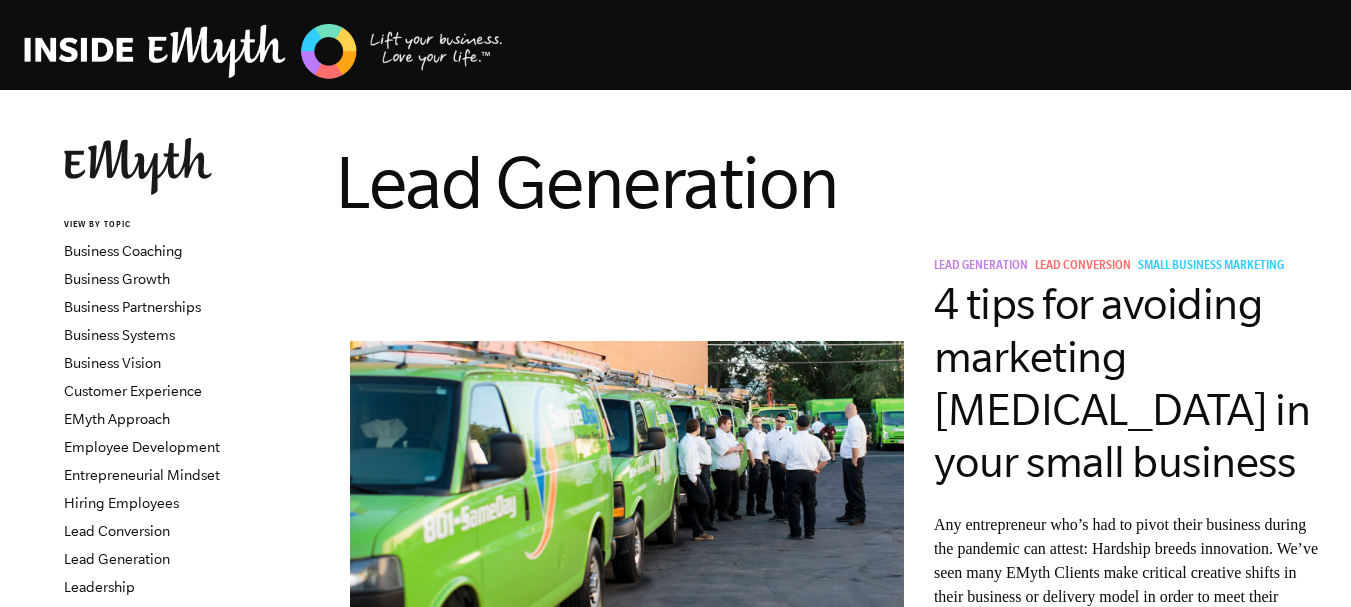 scroll, scrollTop: 0, scrollLeft: 0, axis: both 